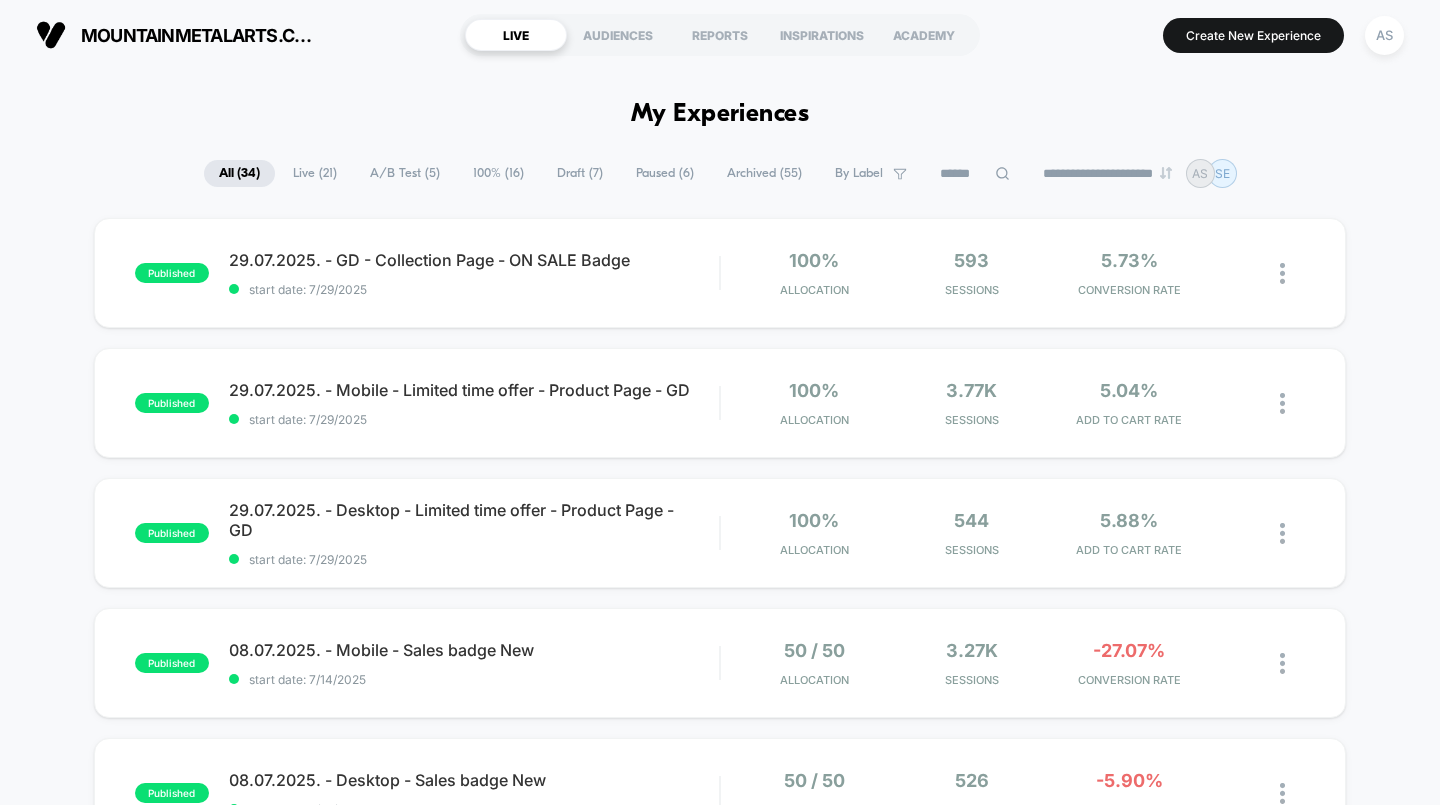 scroll, scrollTop: 0, scrollLeft: 0, axis: both 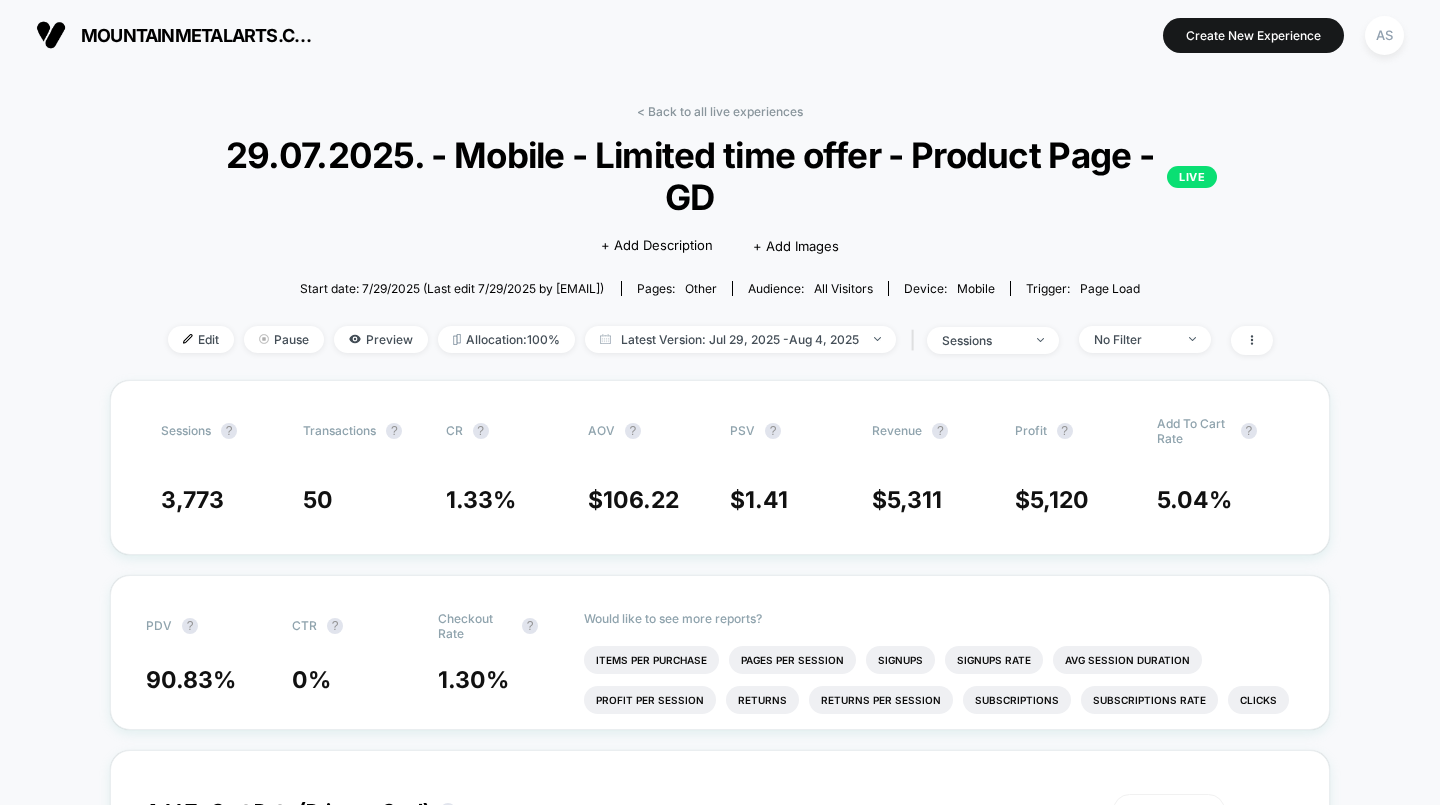 click on "Pause" at bounding box center [284, 339] 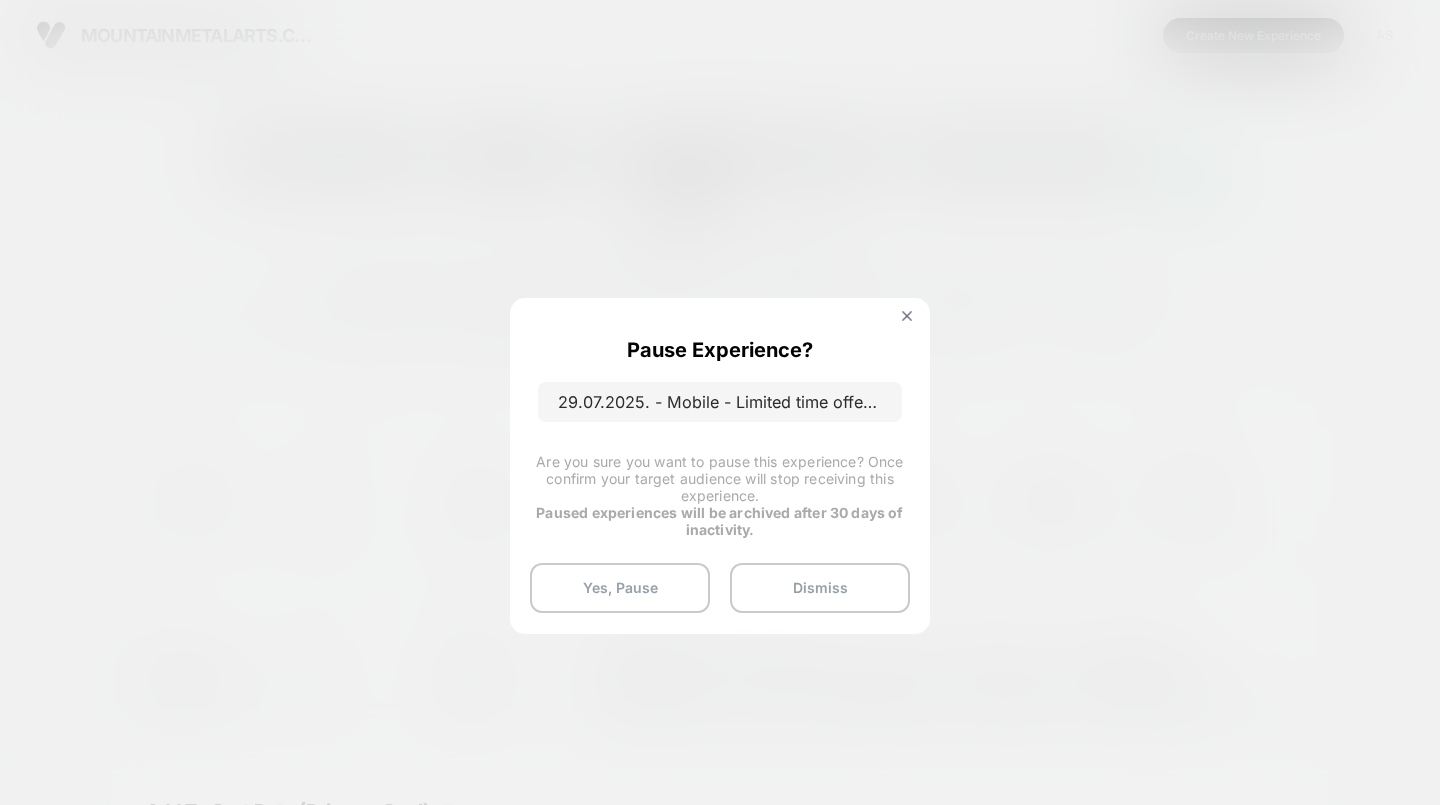 click on "Yes, Pause" at bounding box center [620, 588] 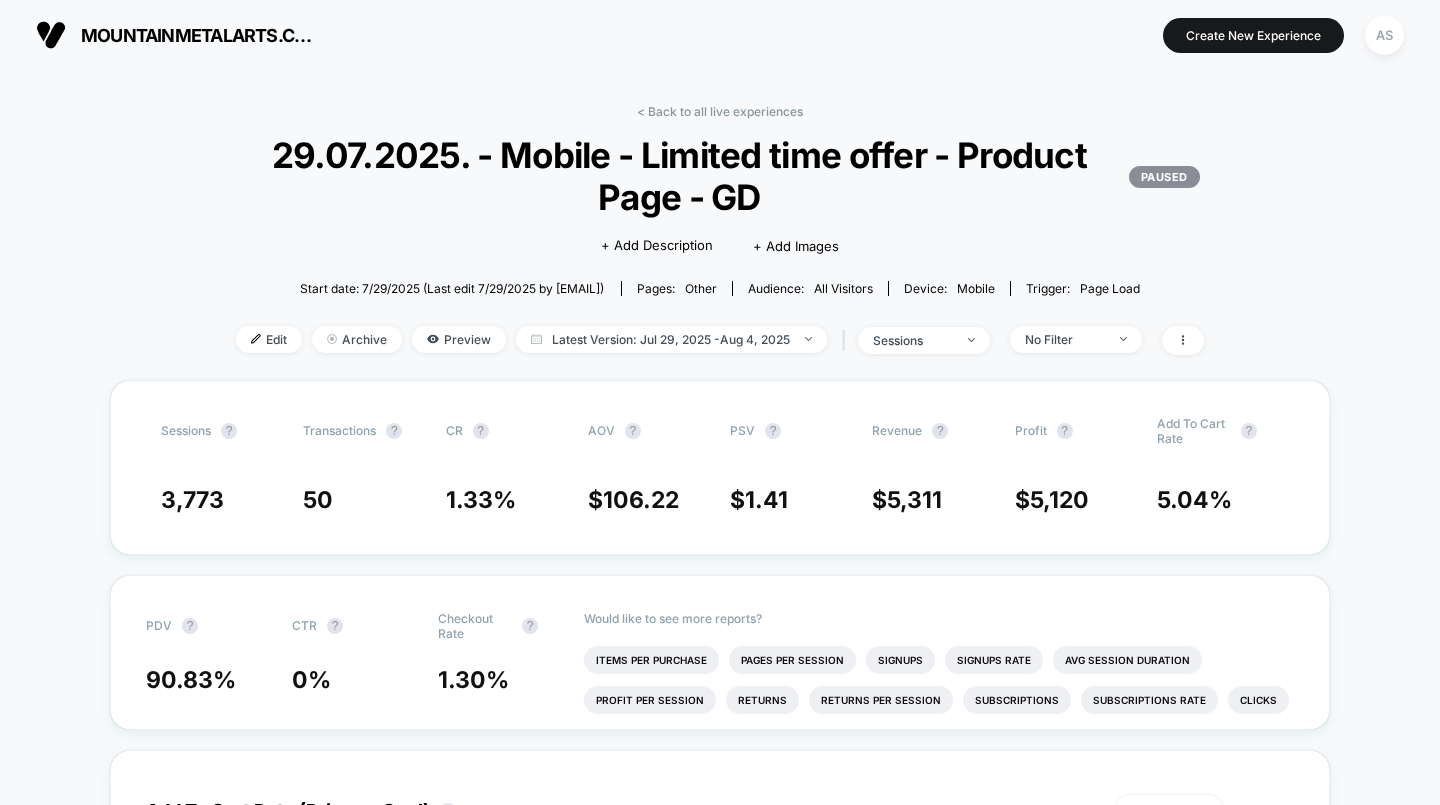 click on "< Back to all live experiences" at bounding box center (720, 111) 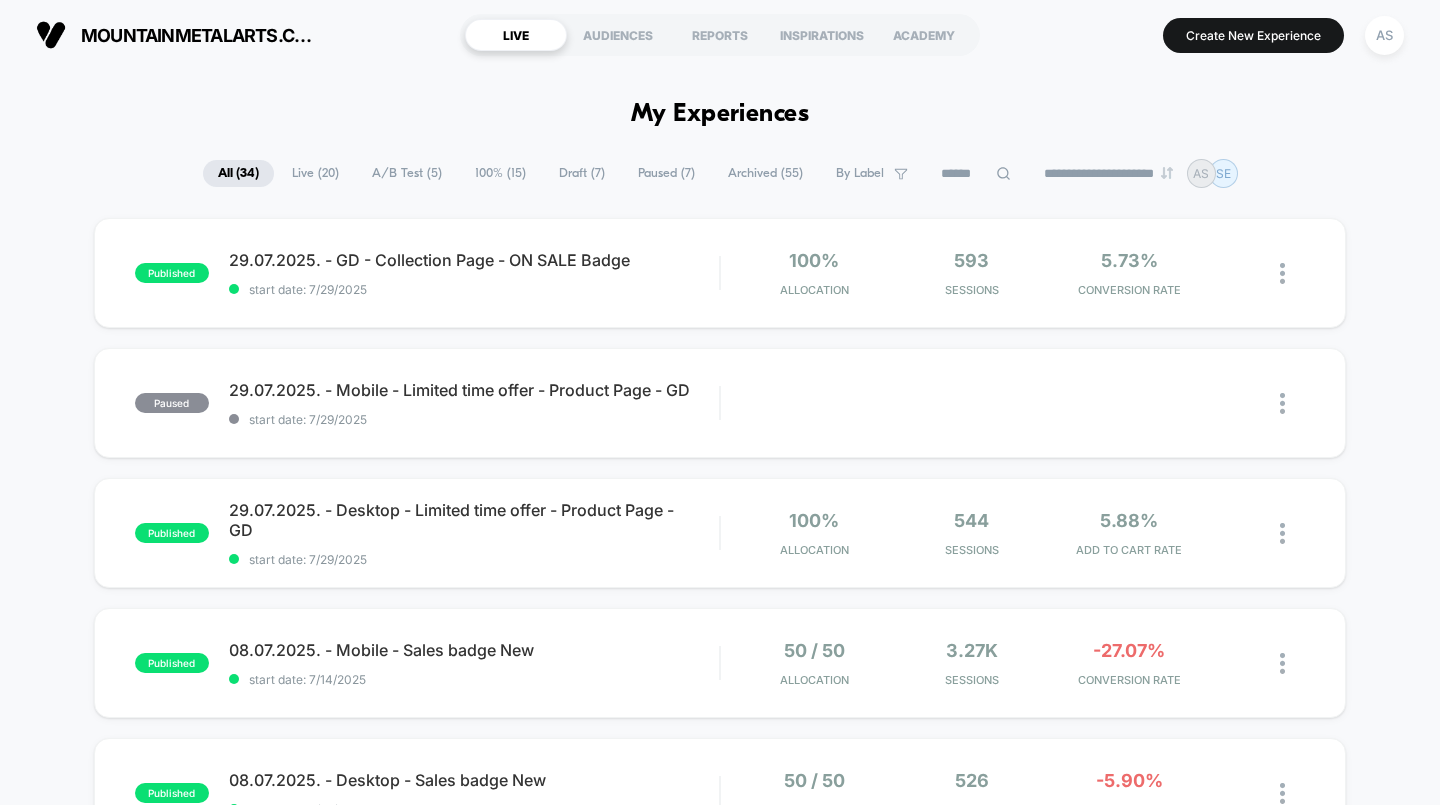 click on "published 29.07.2025. - Desktop - Limited time offer - Product Page - GD start date: 7/29/2025 100% Allocation 544 Sessions 5.88% ADD TO CART RATE" at bounding box center [720, 533] 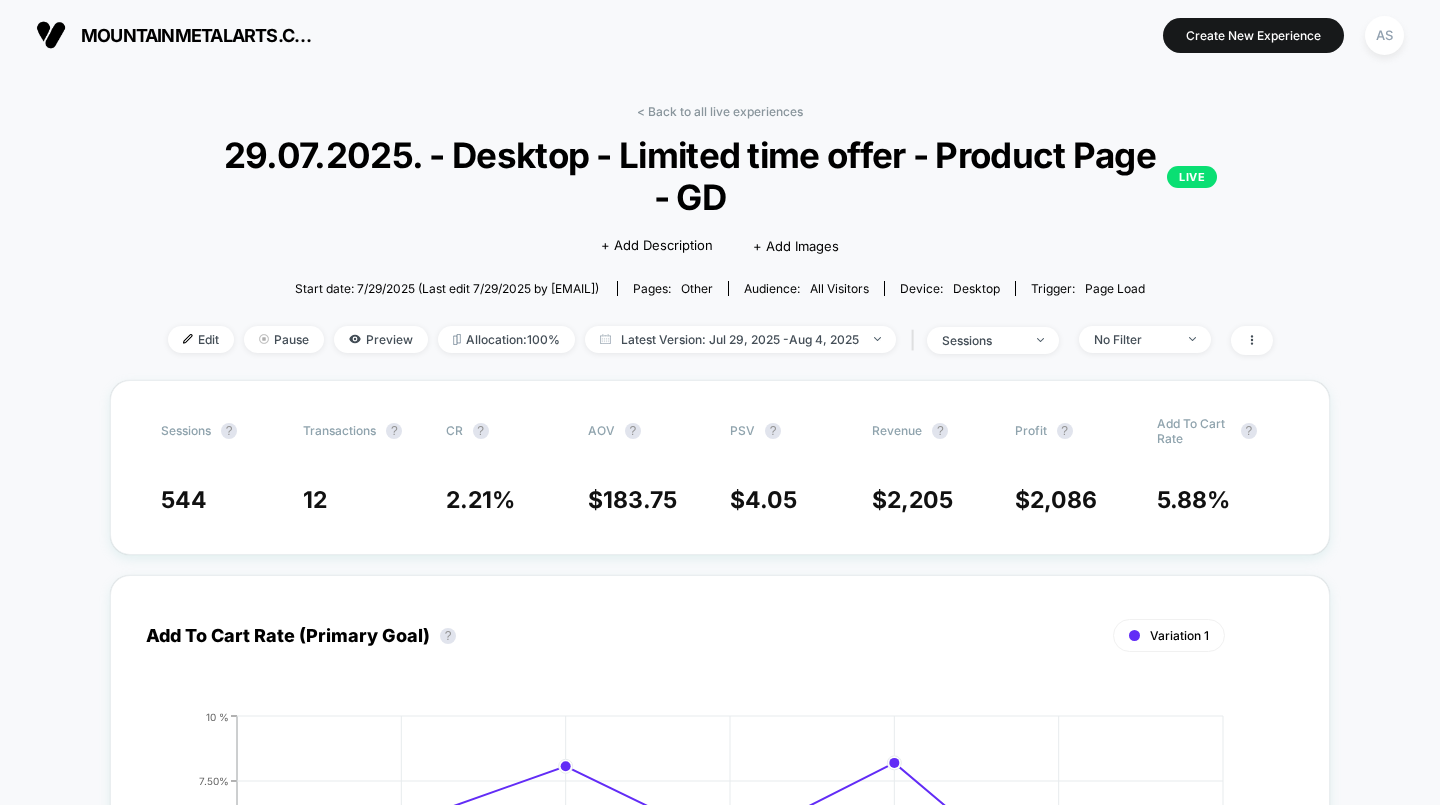 click on "Pause" at bounding box center [284, 339] 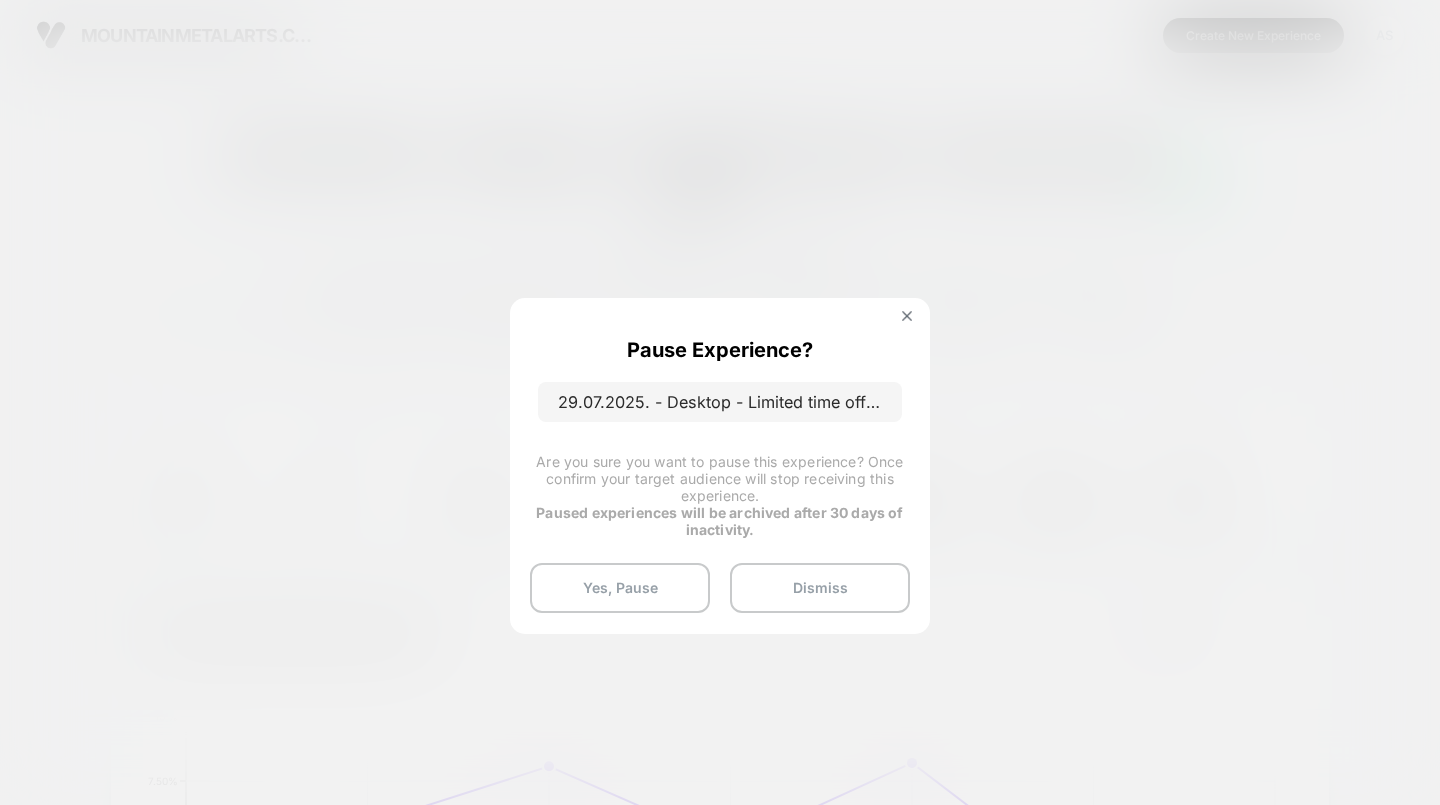 click on "Yes, Pause" at bounding box center [620, 588] 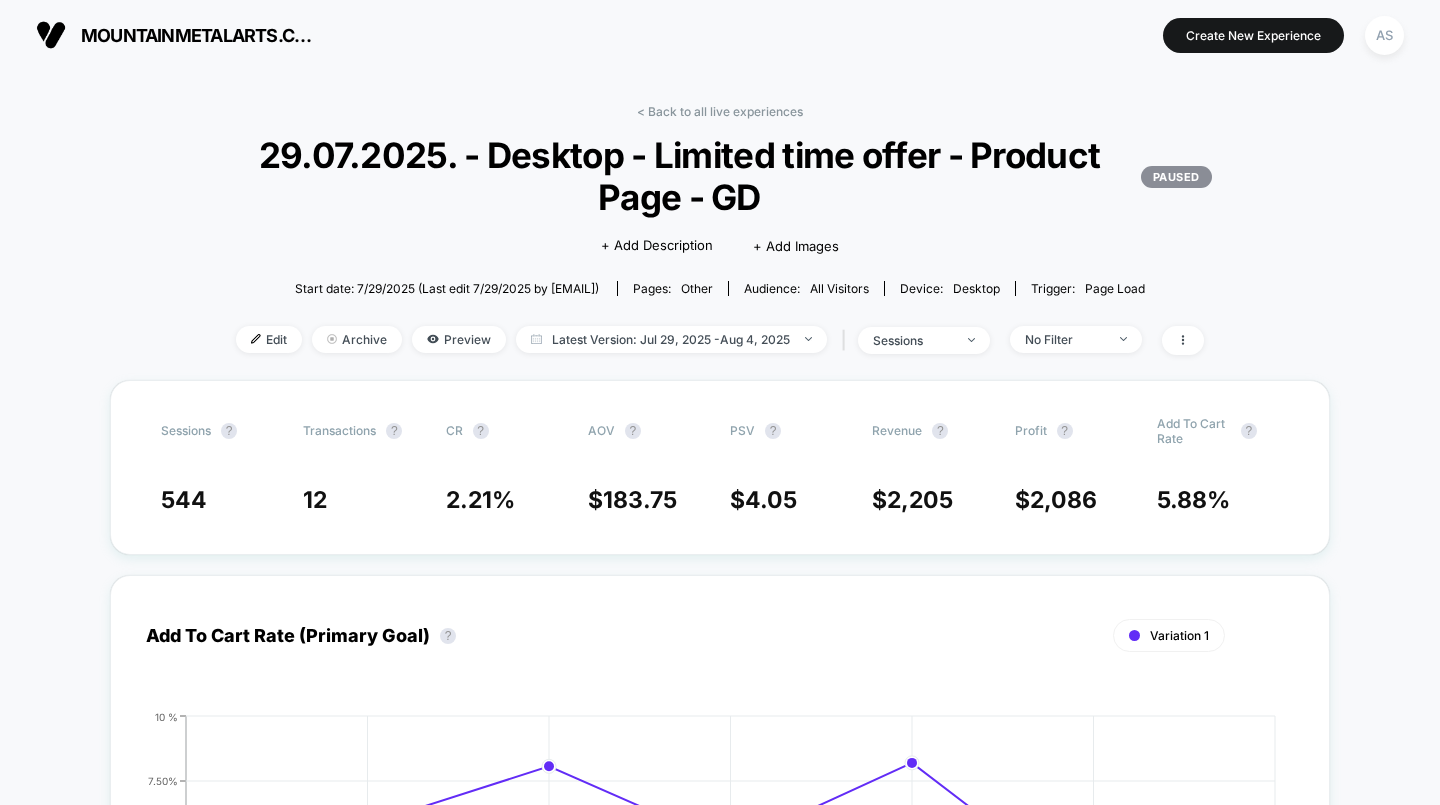 click on "< Back to all live experiences" at bounding box center (720, 111) 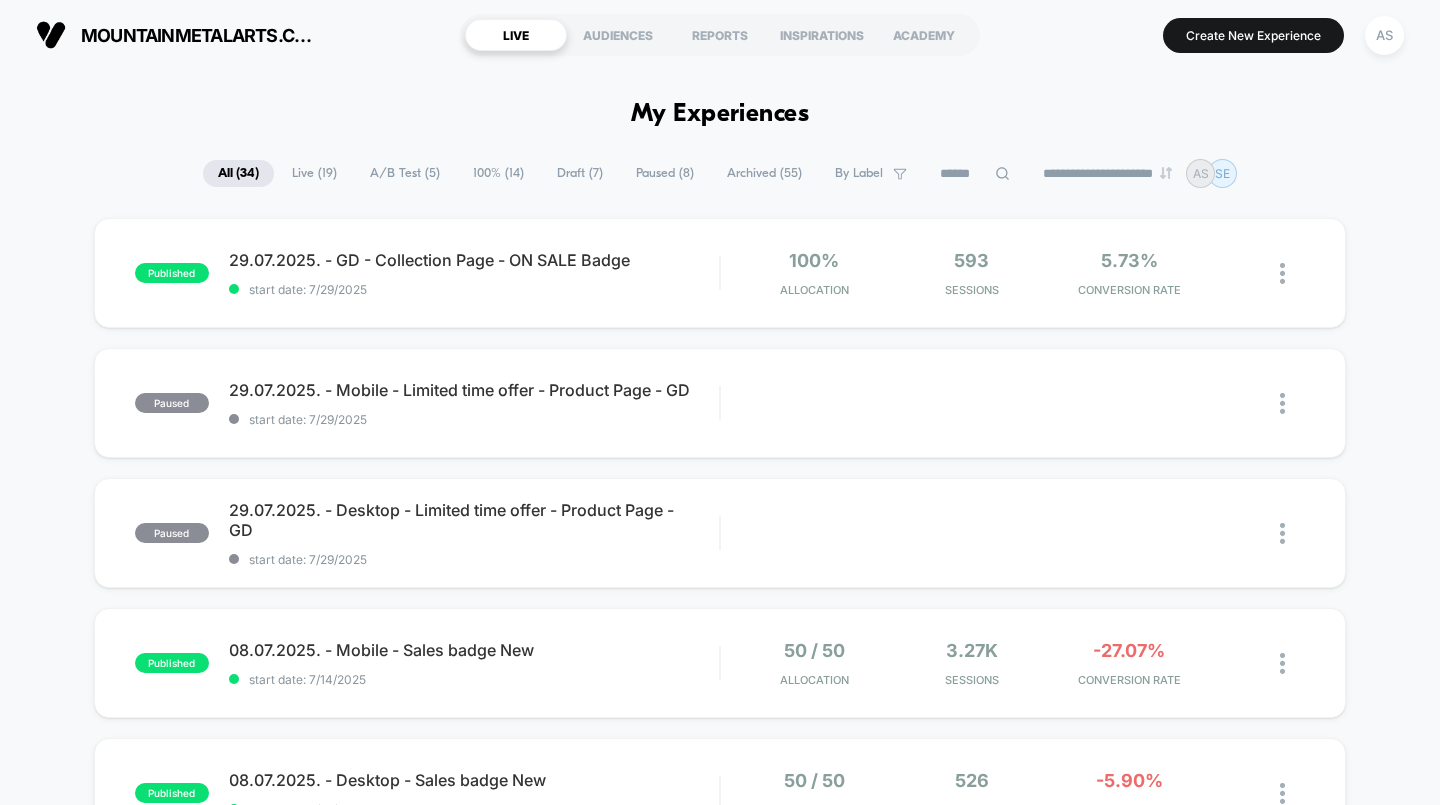 click on "29.07.2025. - GD - Collection Page - ON SALE Badge start date: 7/29/2025" at bounding box center (474, 273) 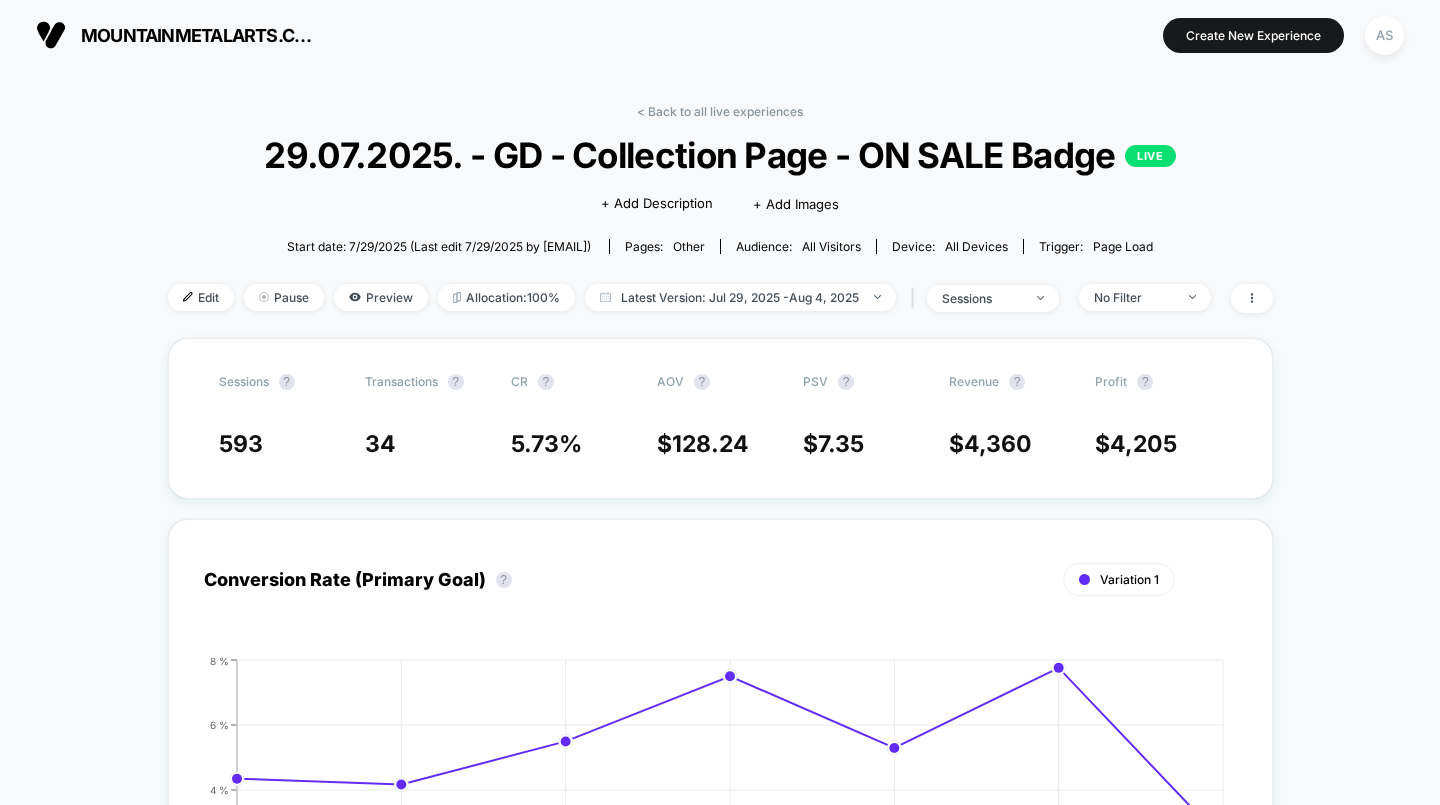 click on "Pause" at bounding box center (284, 297) 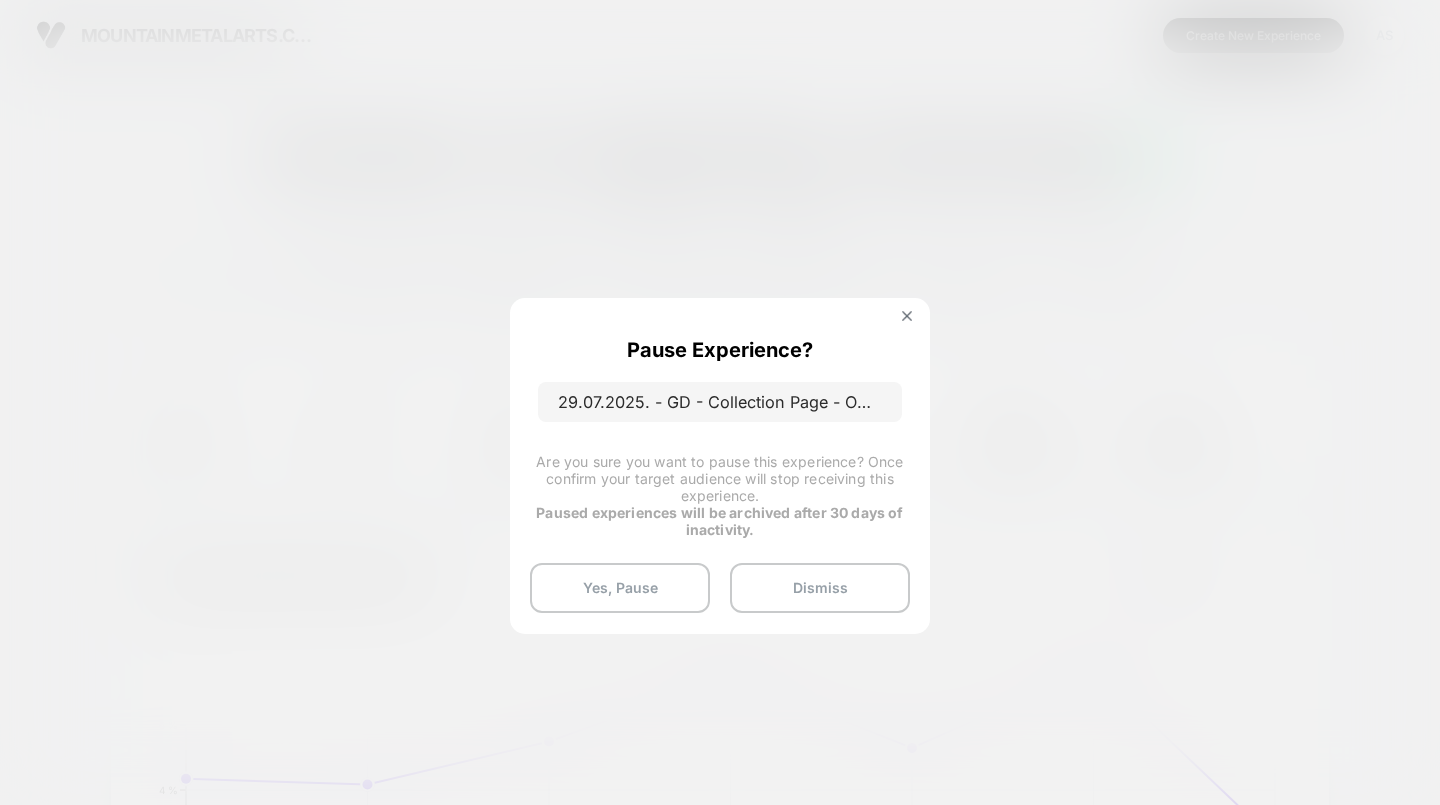 click on "Yes, Pause" at bounding box center (620, 588) 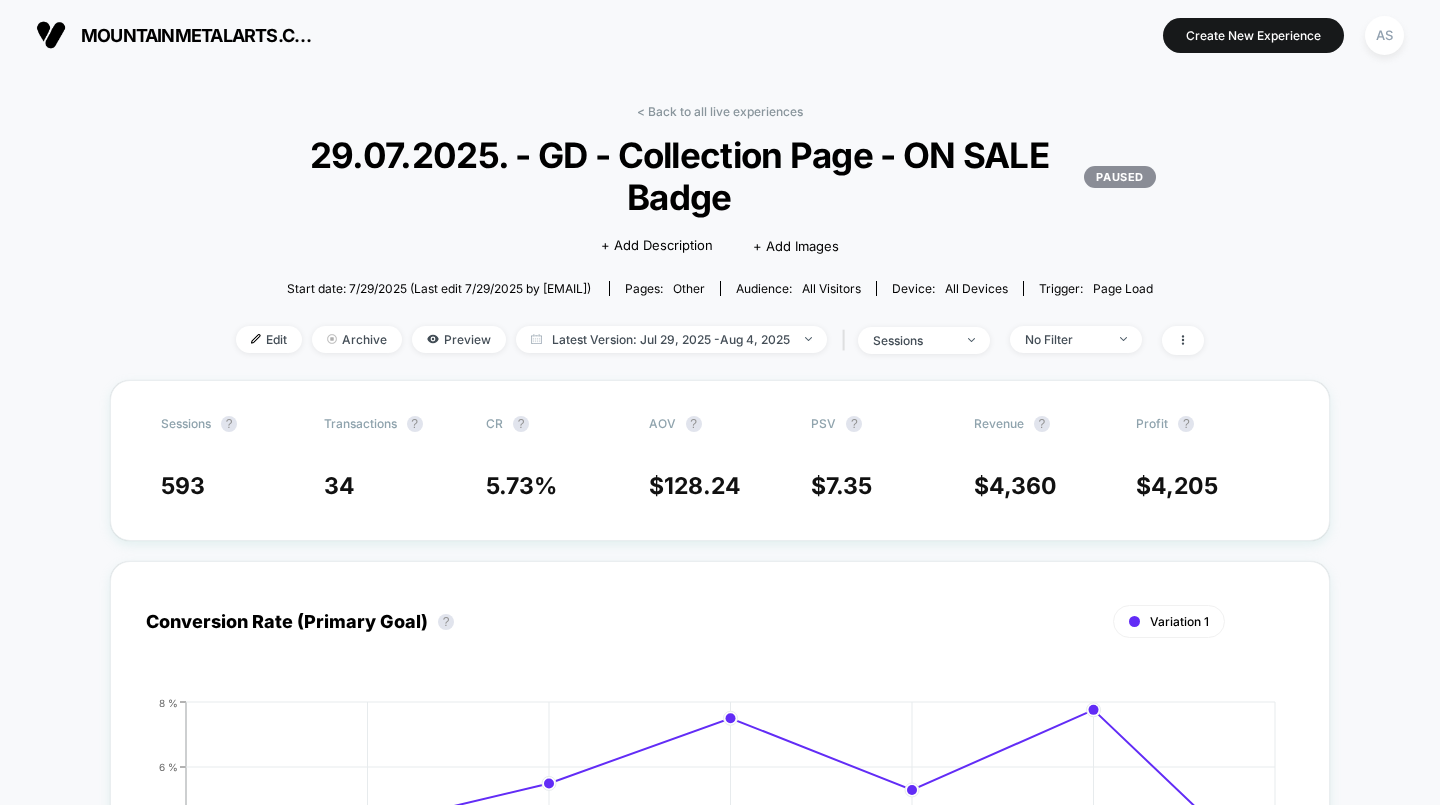 click on "< Back to all live experiences" at bounding box center [720, 111] 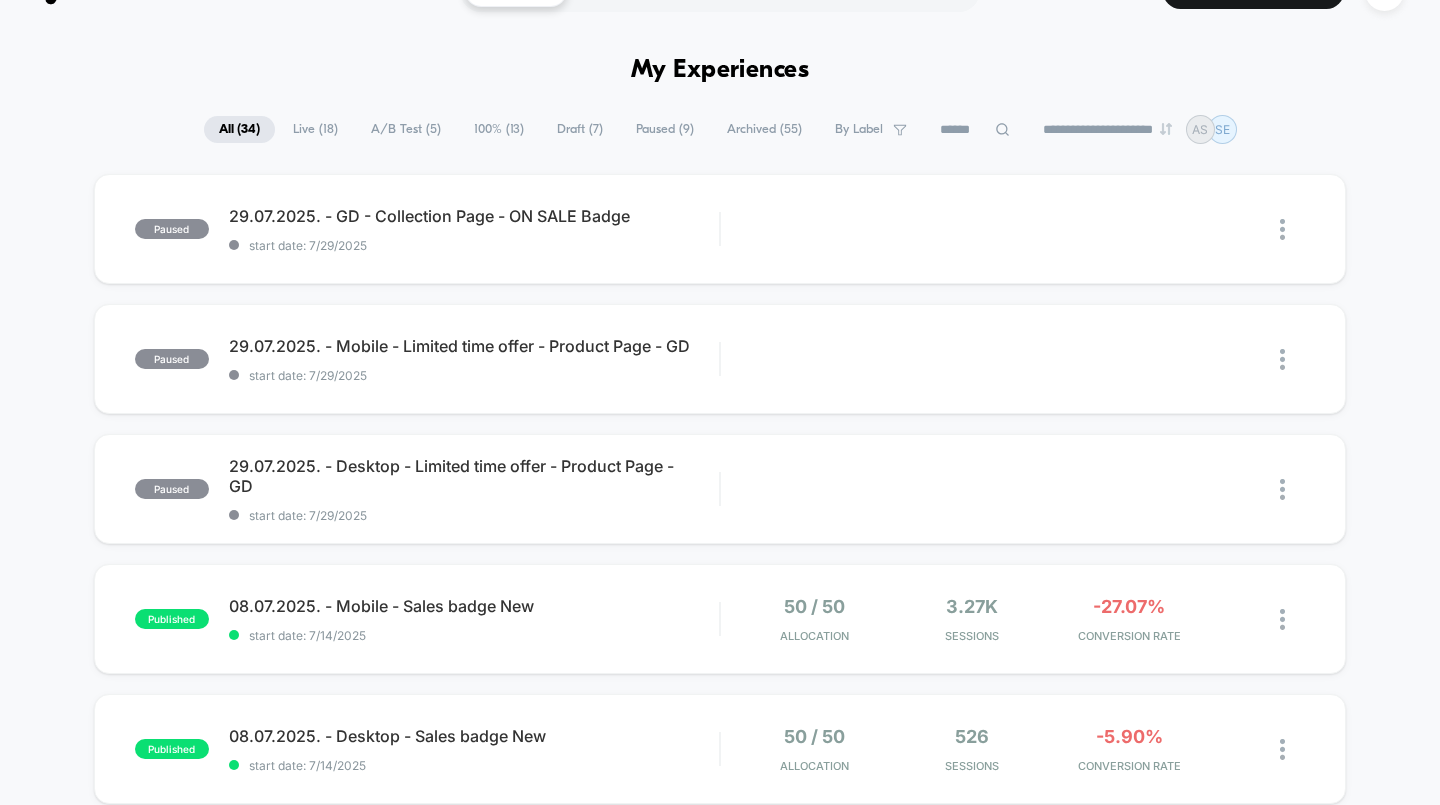 scroll, scrollTop: 0, scrollLeft: 0, axis: both 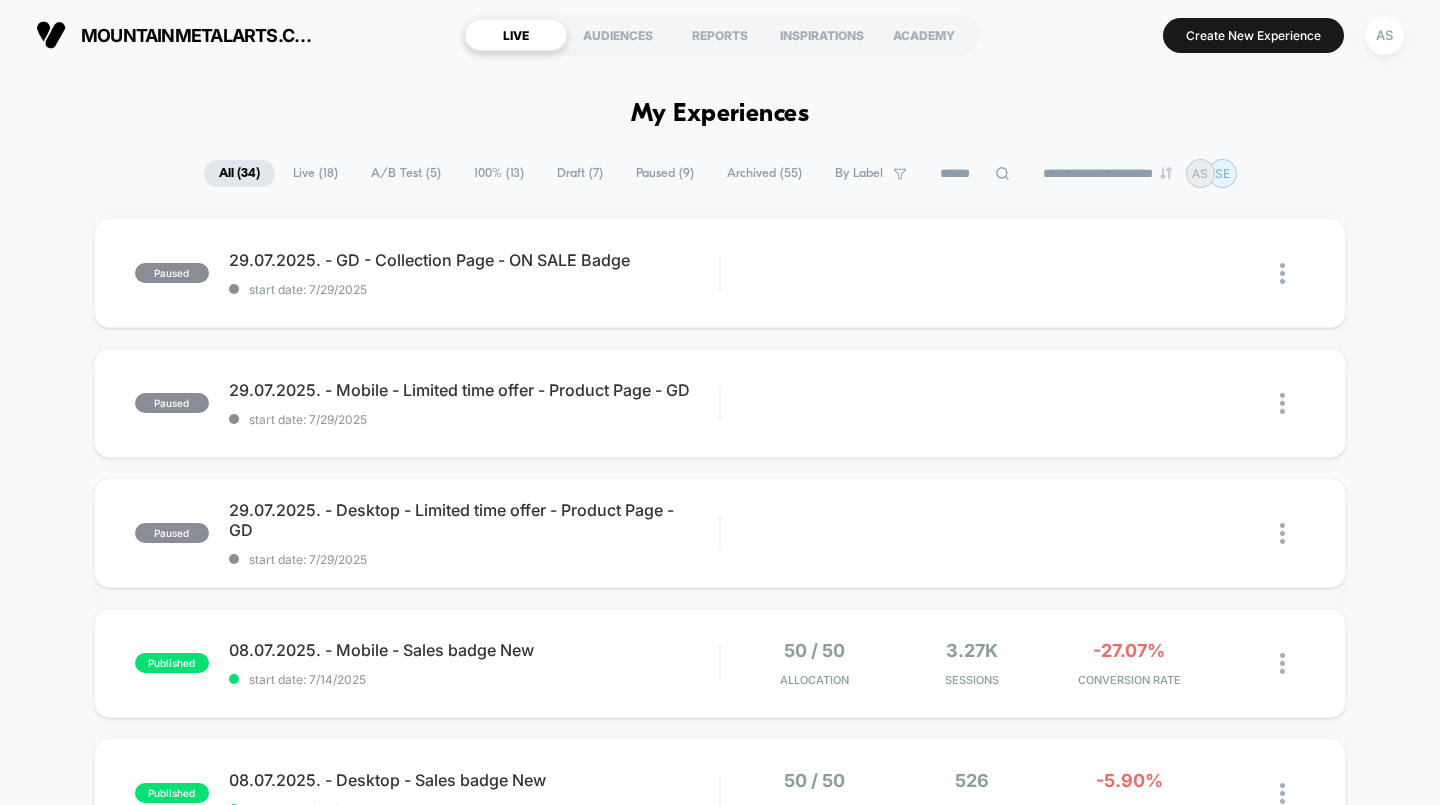 click on "29.07.2025. - GD - Collection Page - ON SALE Badge" at bounding box center [474, 260] 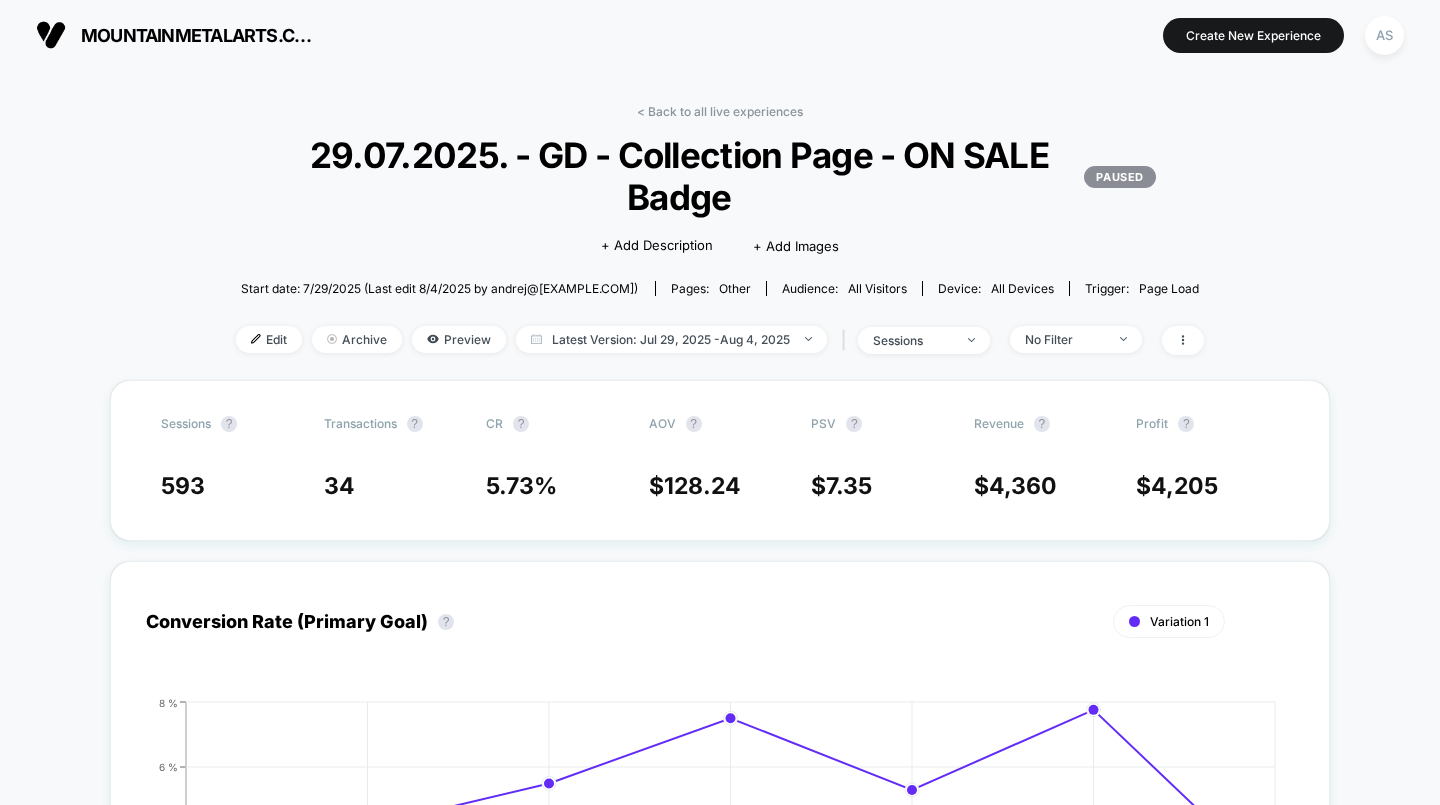 click at bounding box center (256, 339) 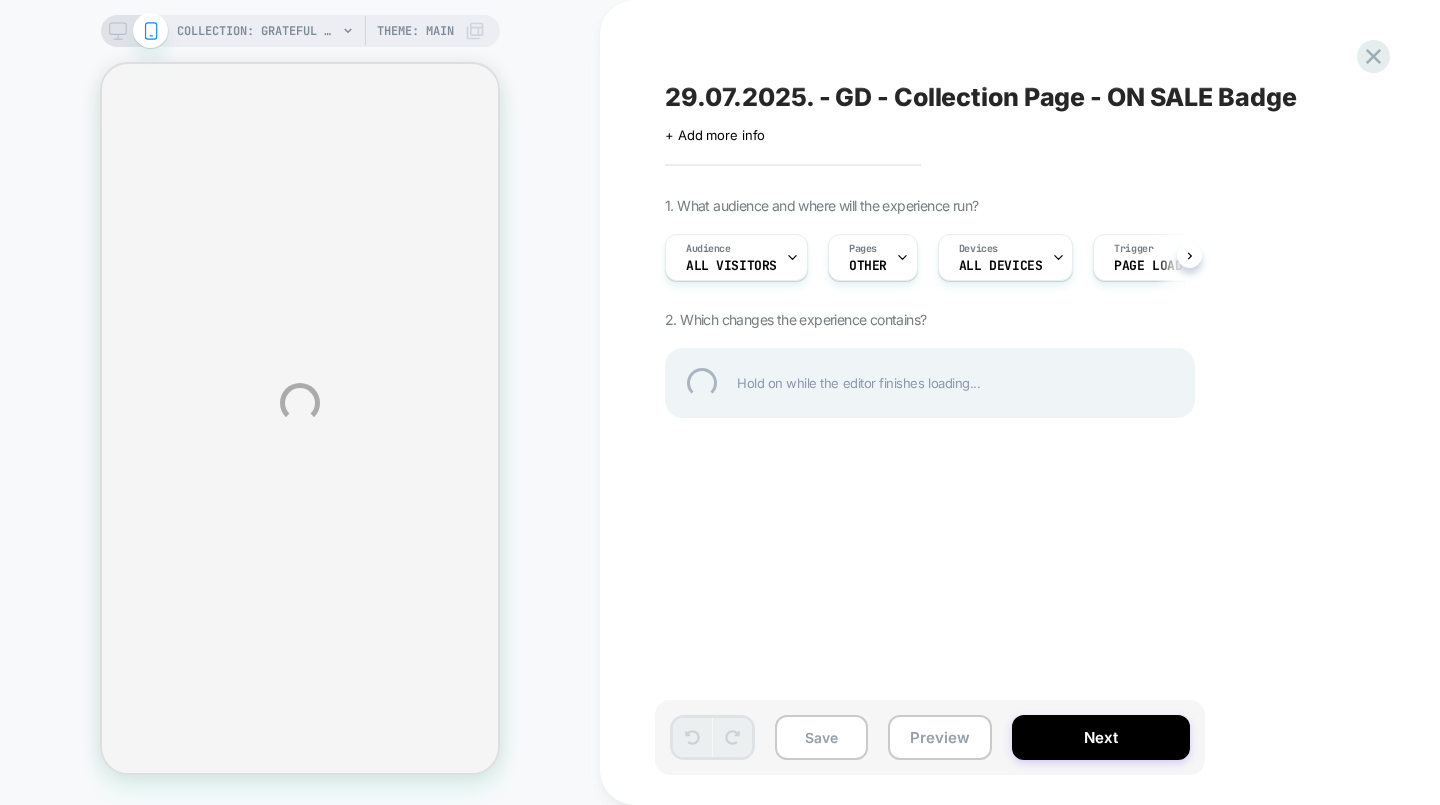 click on "COLLECTION: Grateful Dead (Category) COLLECTION: Grateful Dead (Category) Theme: MAIN 29.07.2025. - GD - Collection Page - ON SALE Badge Click to edit experience details + Add more info 1. What audience and where will the experience run? Audience All Visitors Pages OTHER Devices ALL DEVICES Trigger Page Load 2. Which changes the experience contains? Hold on while the editor finishes loading... Save Preview Next" at bounding box center [720, 402] 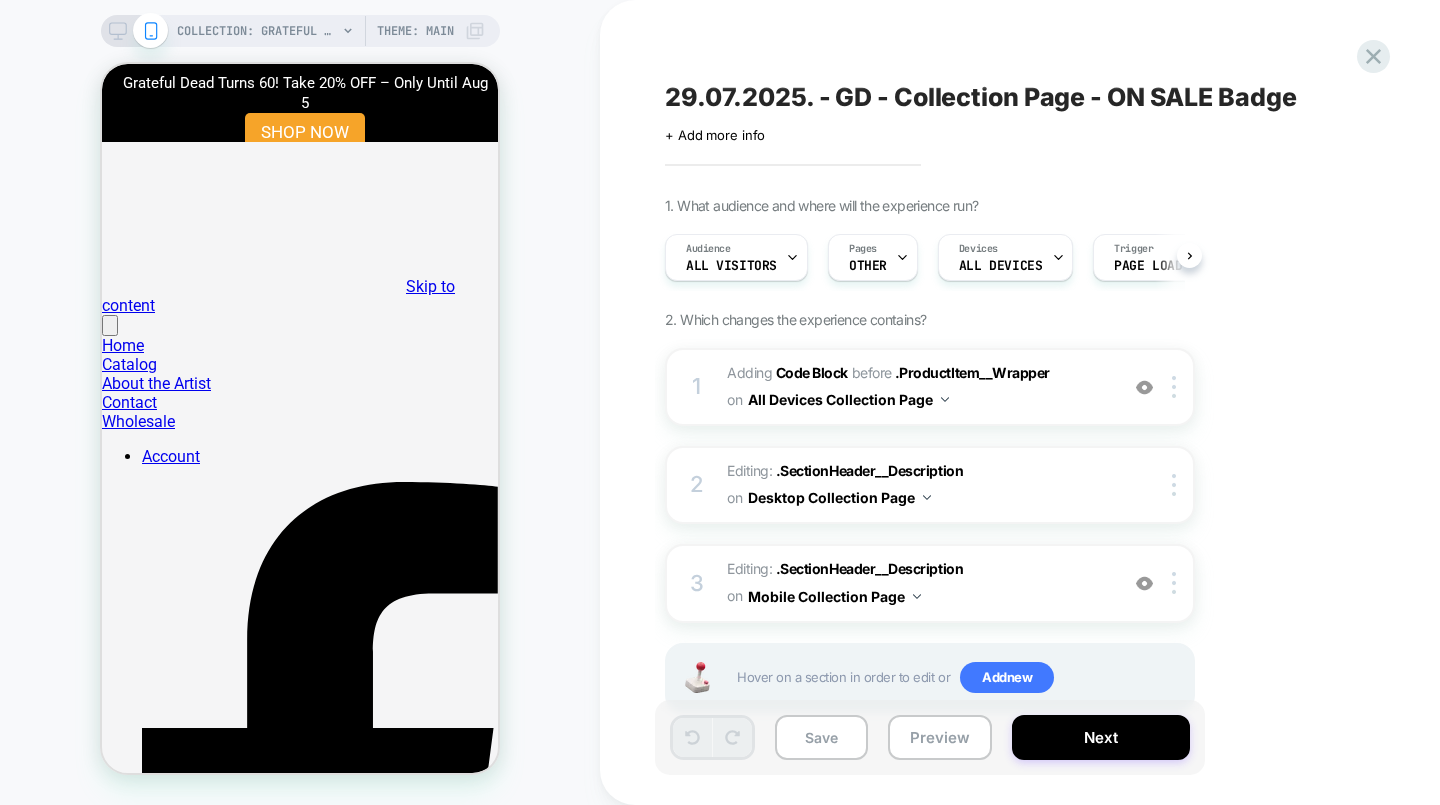 scroll, scrollTop: 0, scrollLeft: 0, axis: both 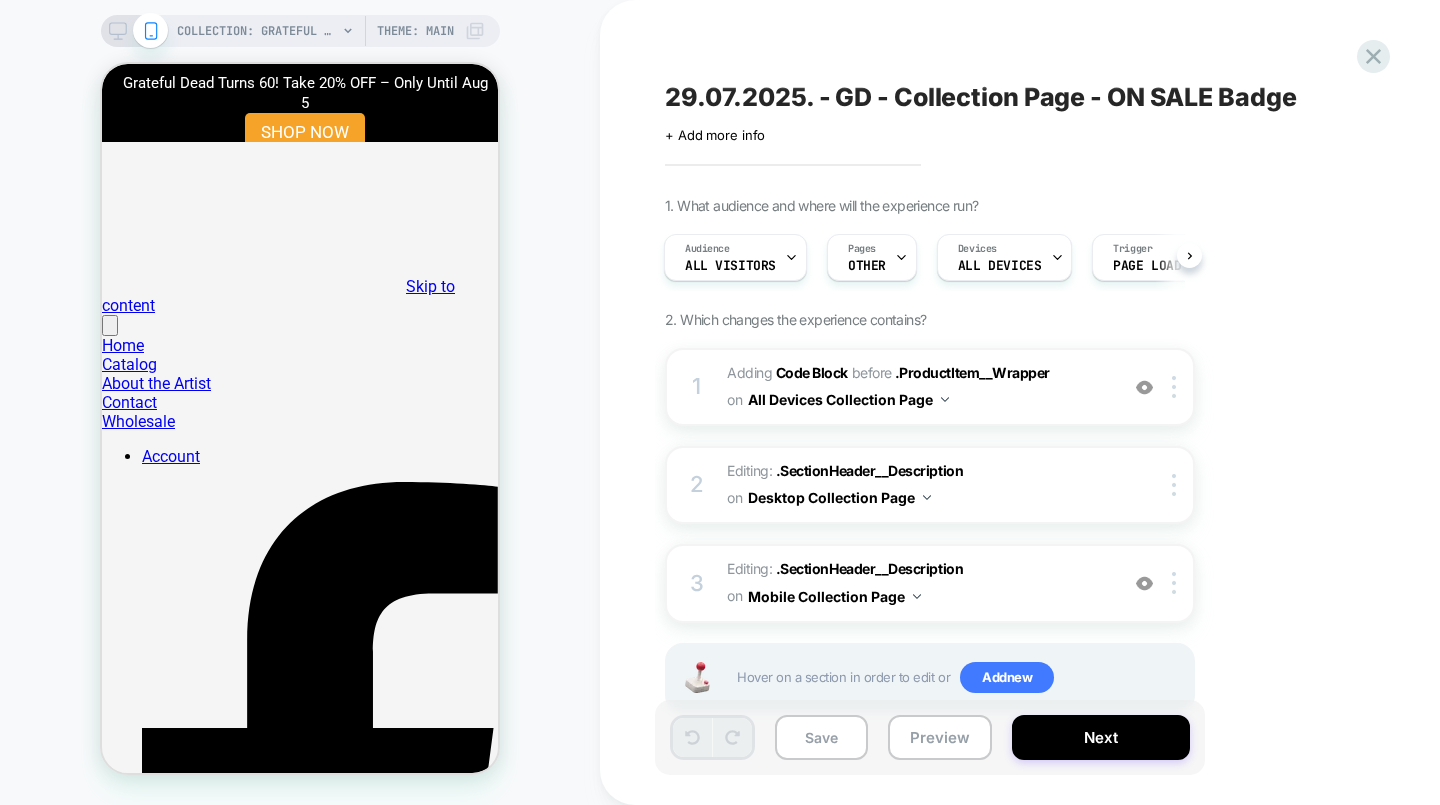 click on "Next" at bounding box center (1101, 737) 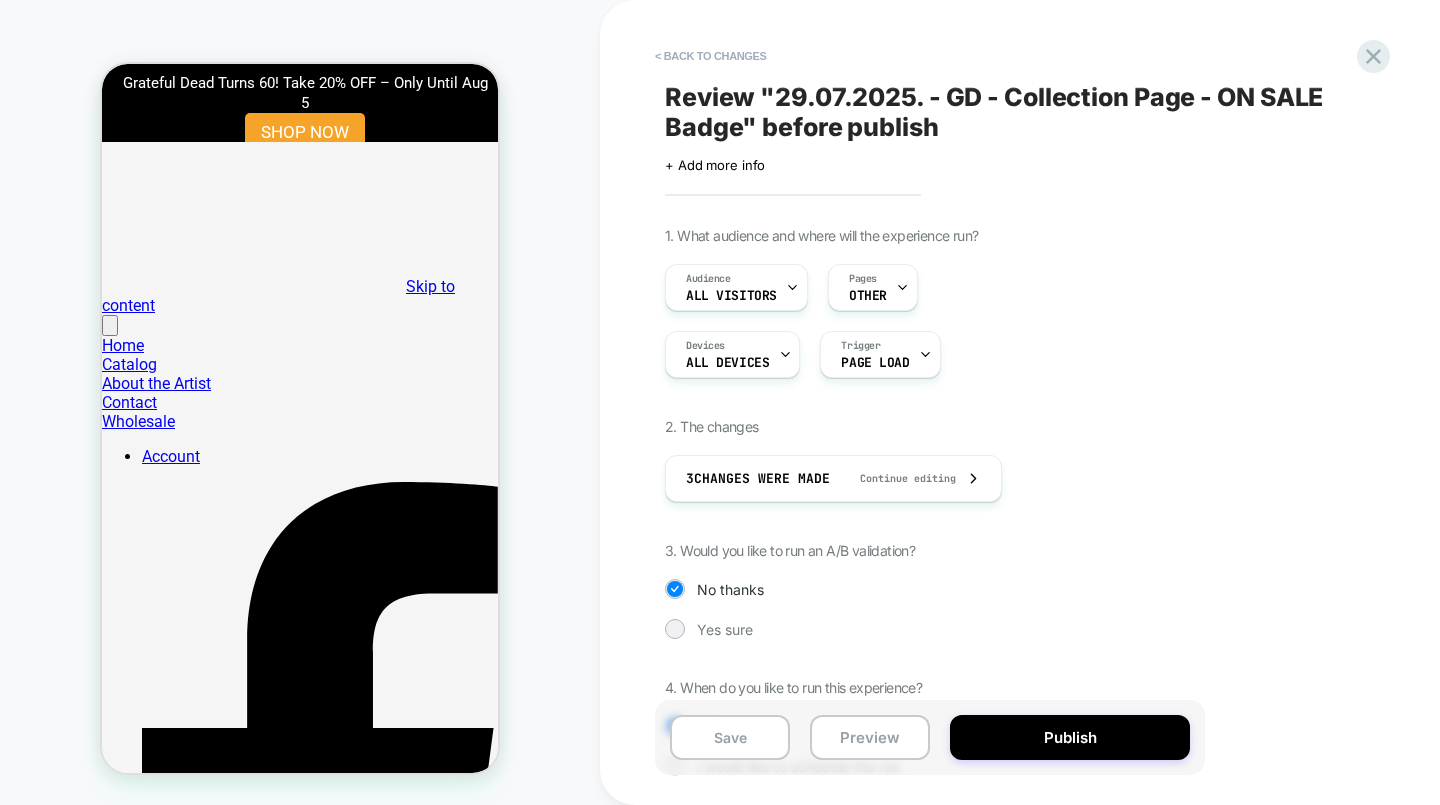 click on "Publish" at bounding box center (1070, 737) 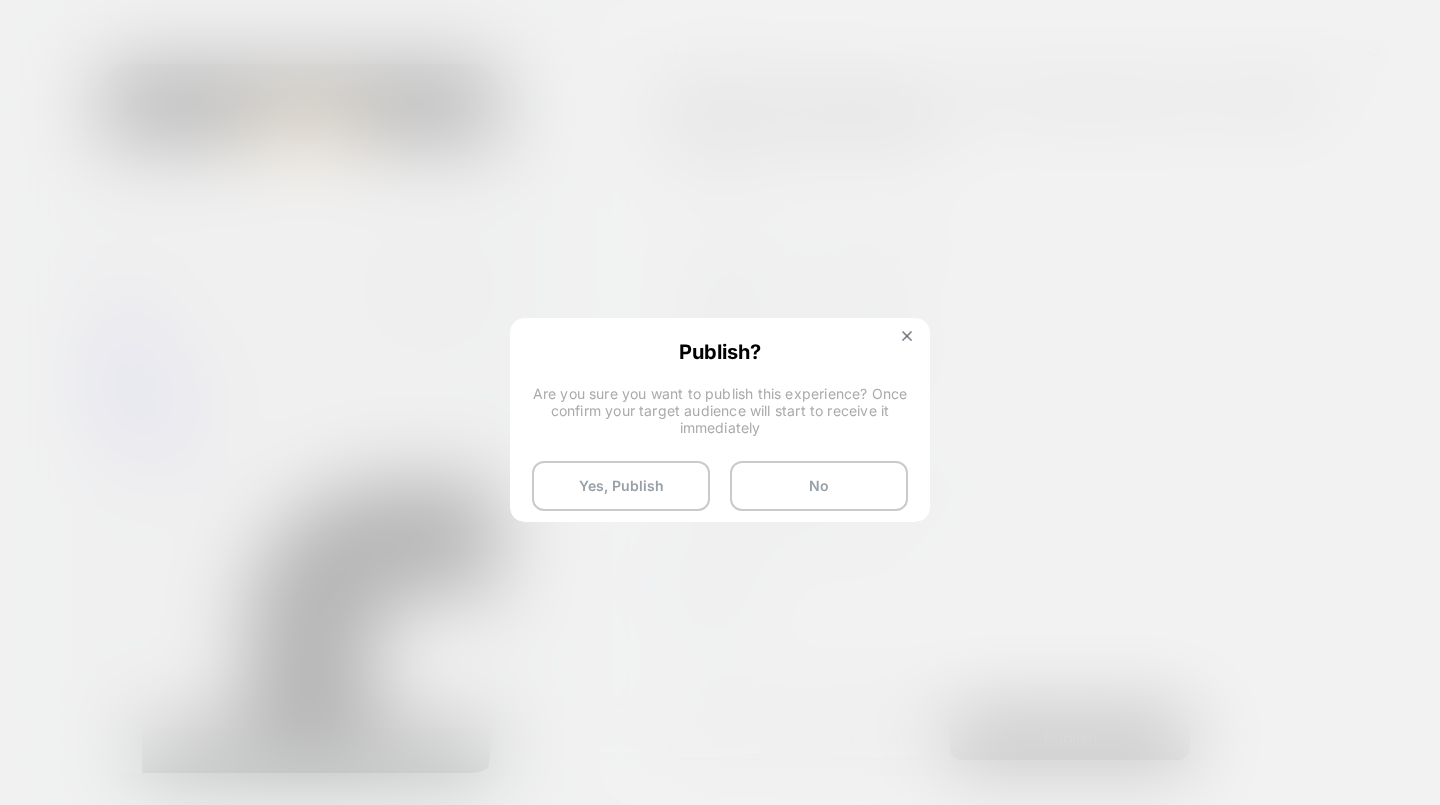 click on "Yes, Publish" at bounding box center [621, 486] 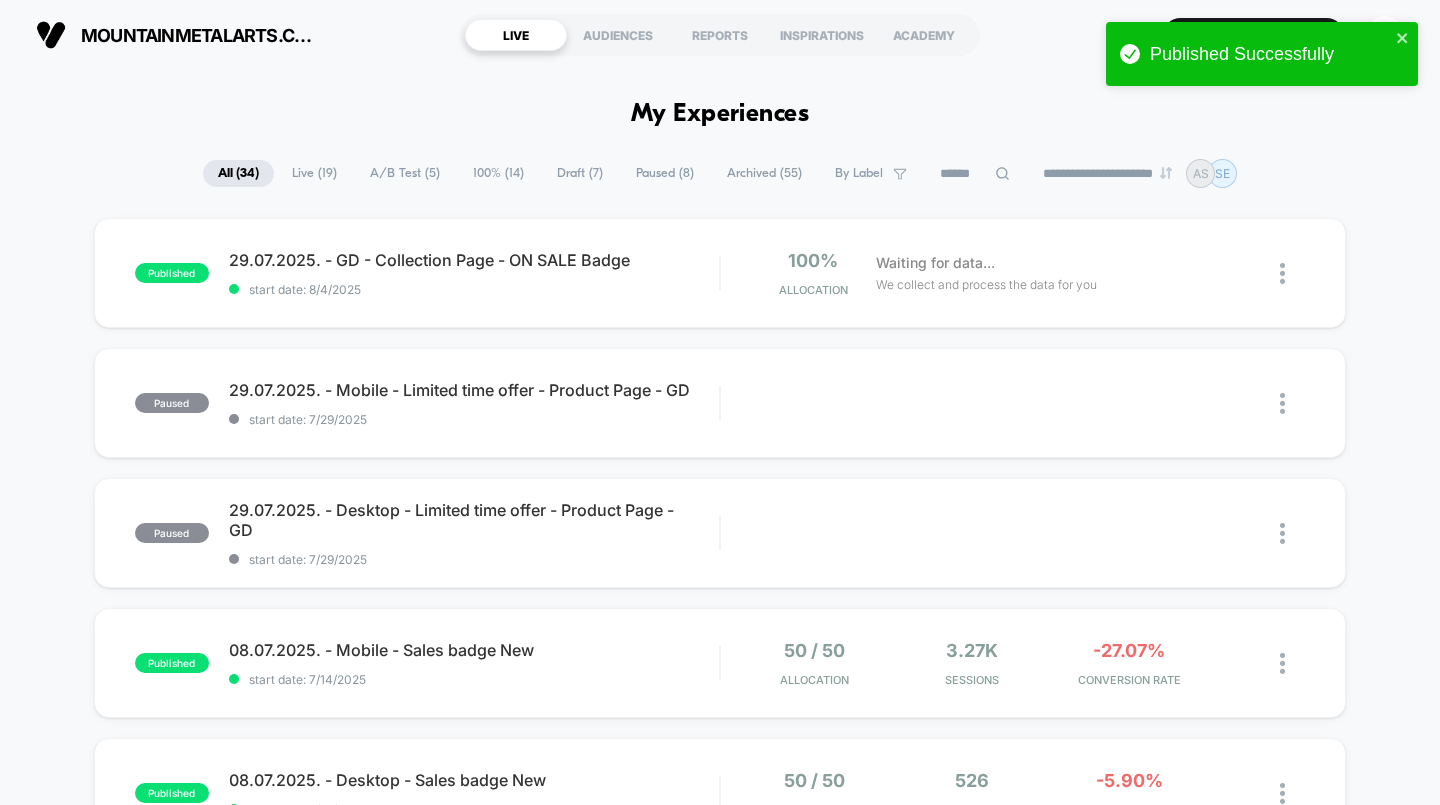 click on "29.07.2025. - Mobile - Limited time offer - Product Page - GD" at bounding box center [474, 390] 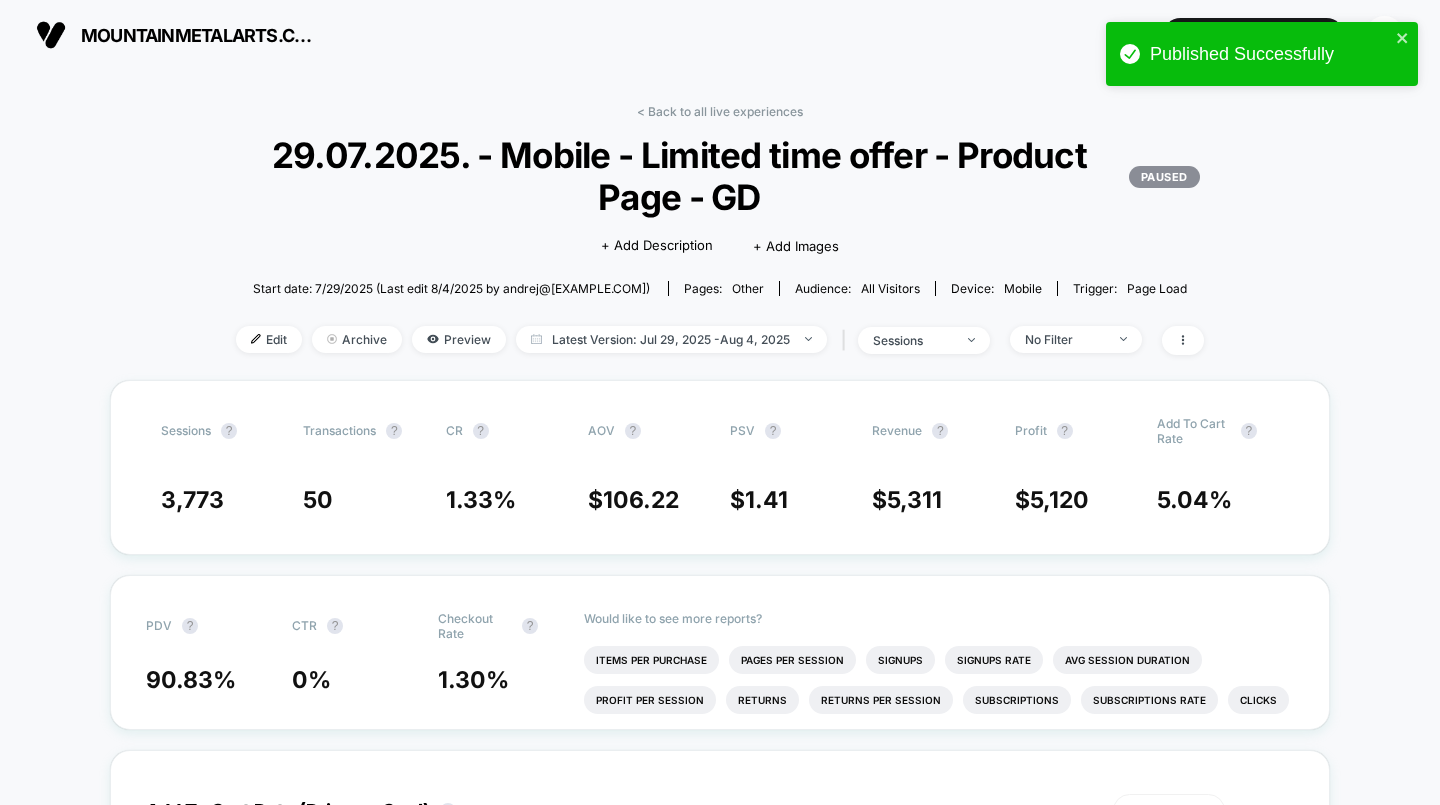 click at bounding box center (256, 339) 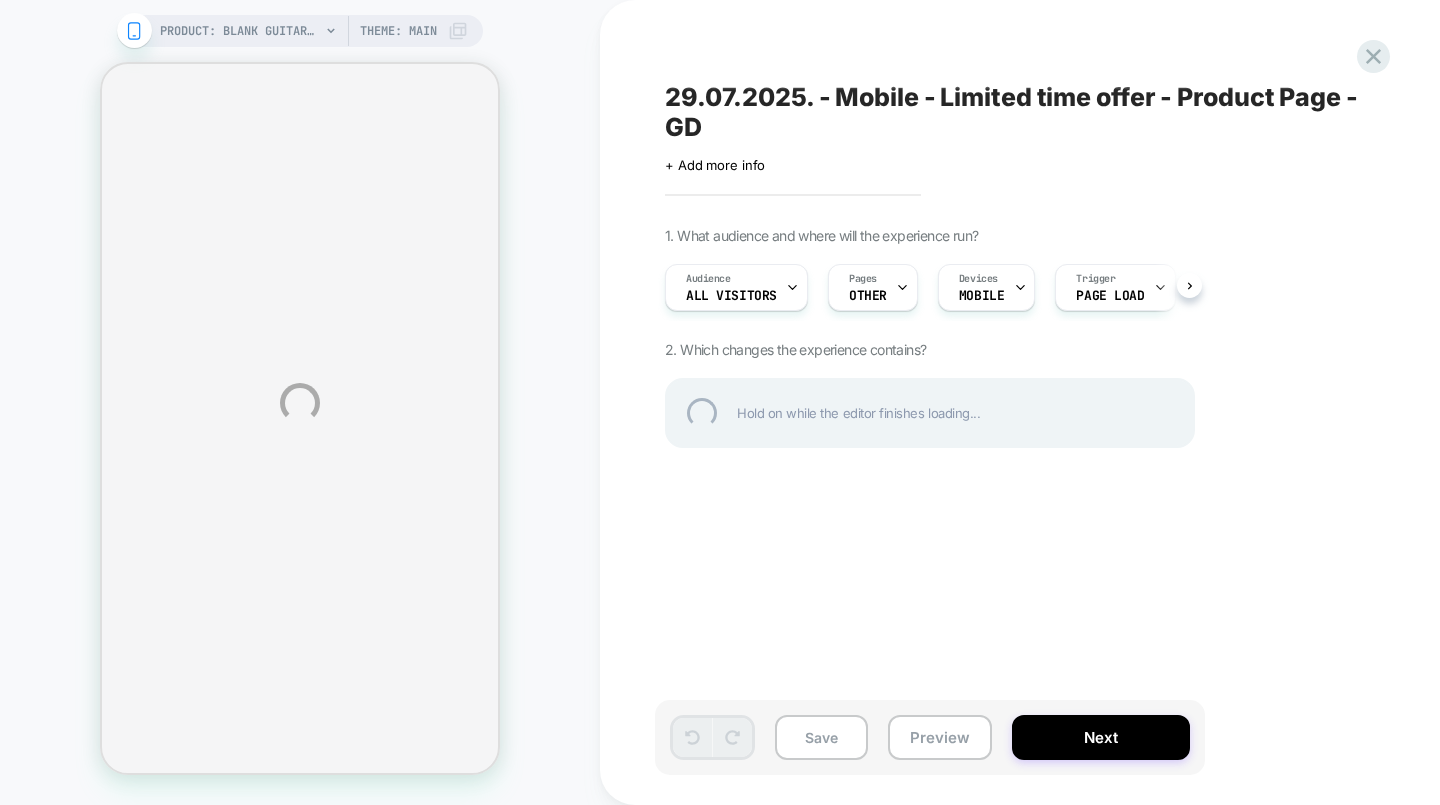 click on "PRODUCT: Blank Guitar Pick Metal Art PRODUCT: Blank Guitar Pick Metal Art Theme: MAIN 29.07.2025. - Mobile - Limited time offer - Product Page - GD Click to edit experience details + Add more info 1. What audience and where will the experience run? Audience All Visitors Pages OTHER Devices MOBILE Trigger Page Load 2. Which changes the experience contains? Hold on while the editor finishes loading... Save Preview Next" at bounding box center (720, 402) 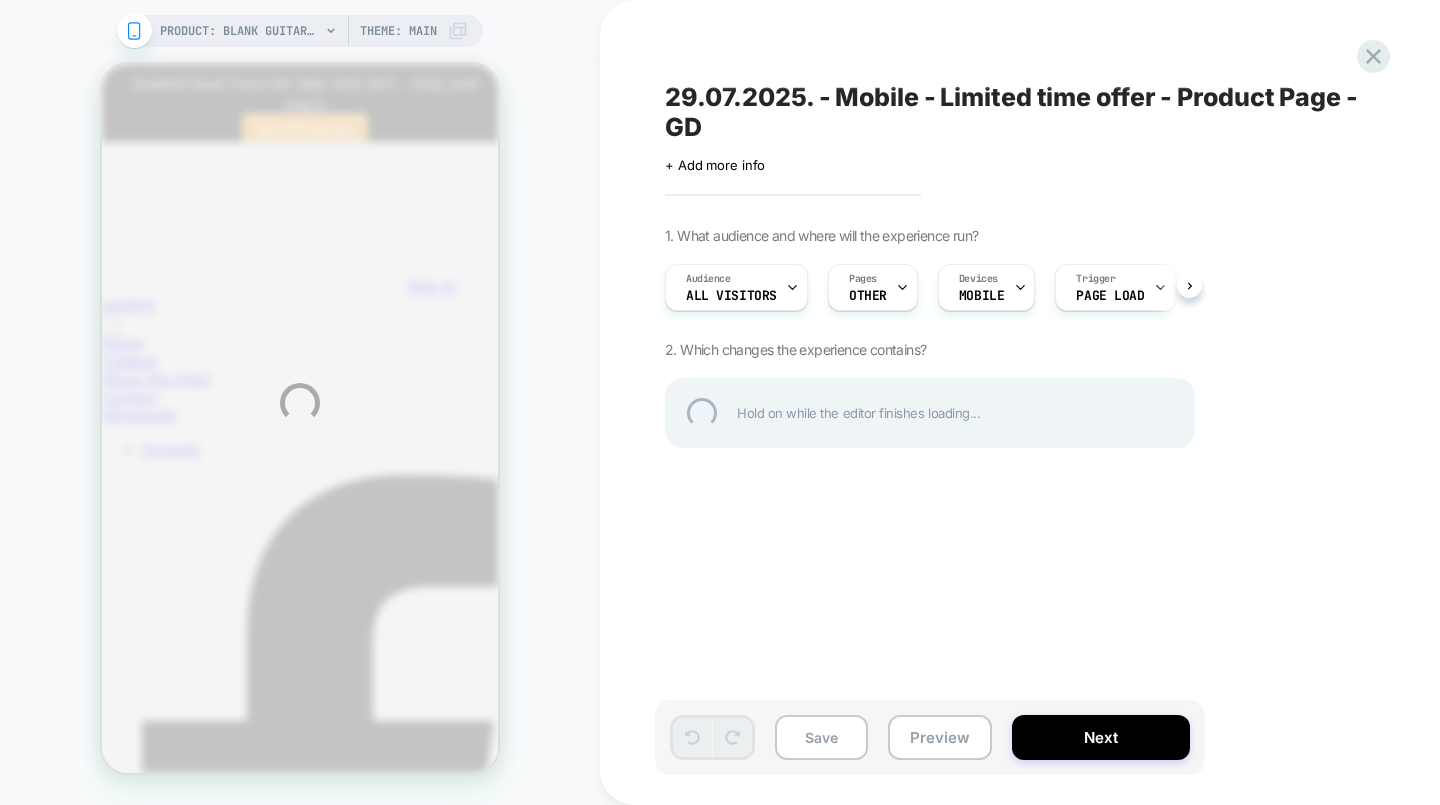 scroll, scrollTop: 0, scrollLeft: 0, axis: both 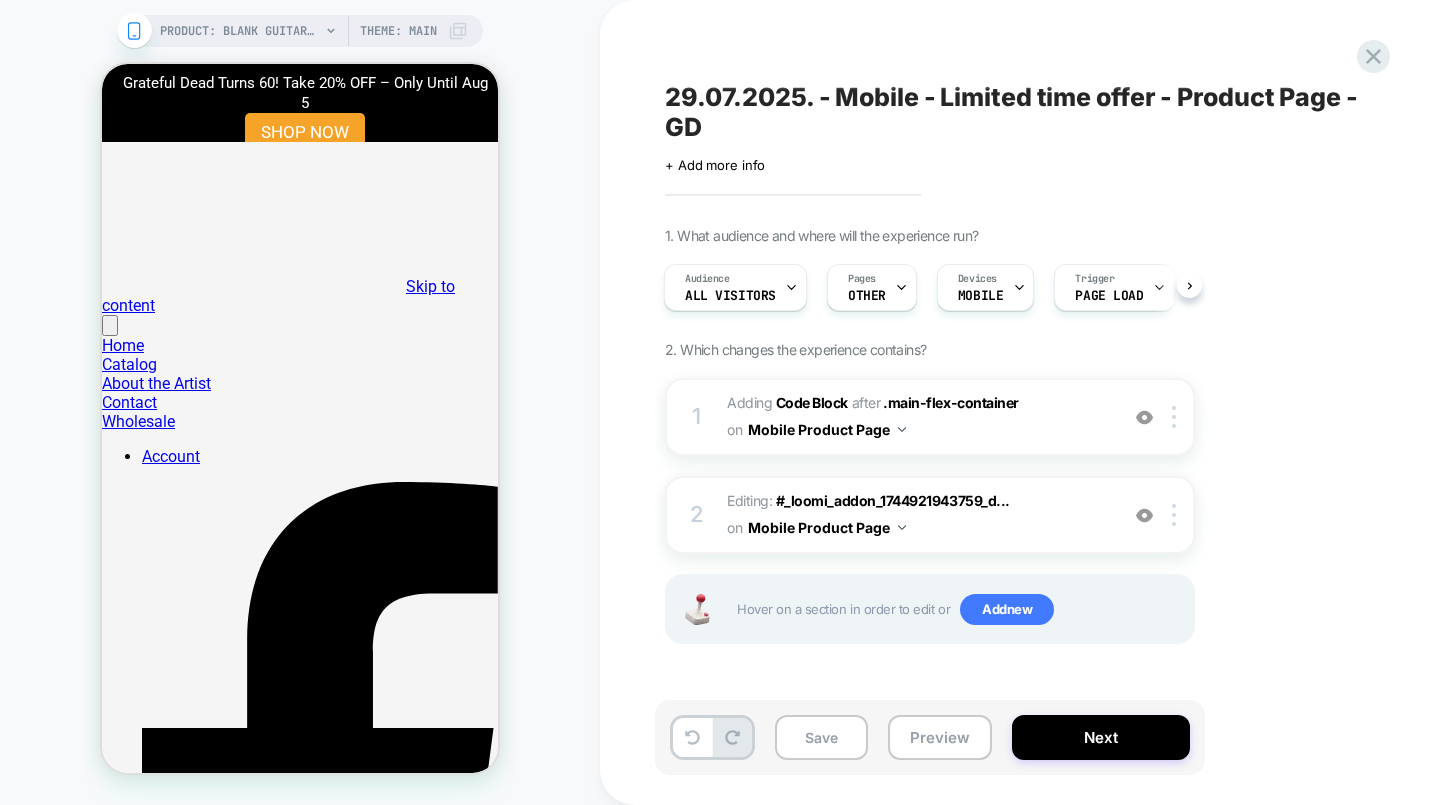 click on "Next" at bounding box center [1101, 737] 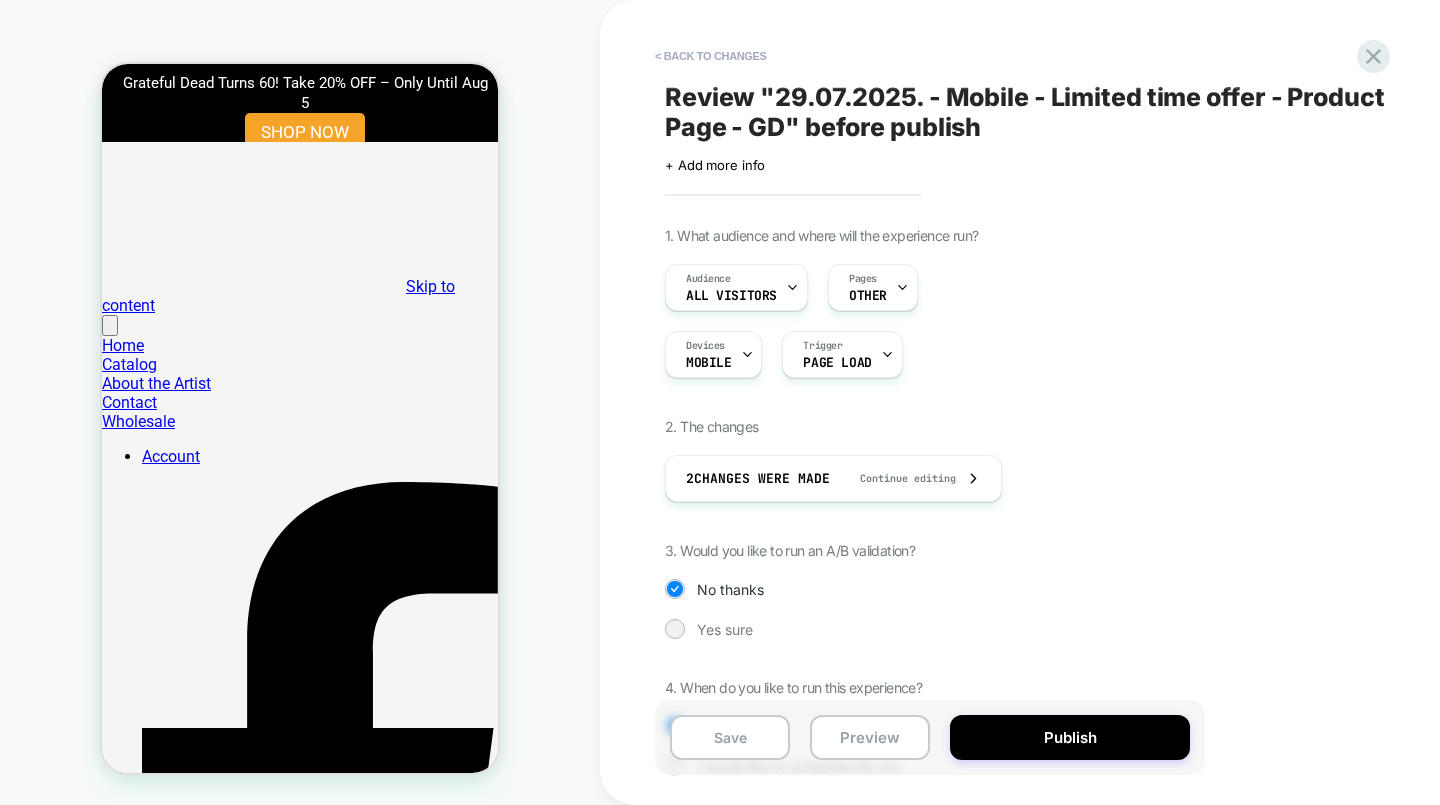 click on "Publish" at bounding box center [1070, 737] 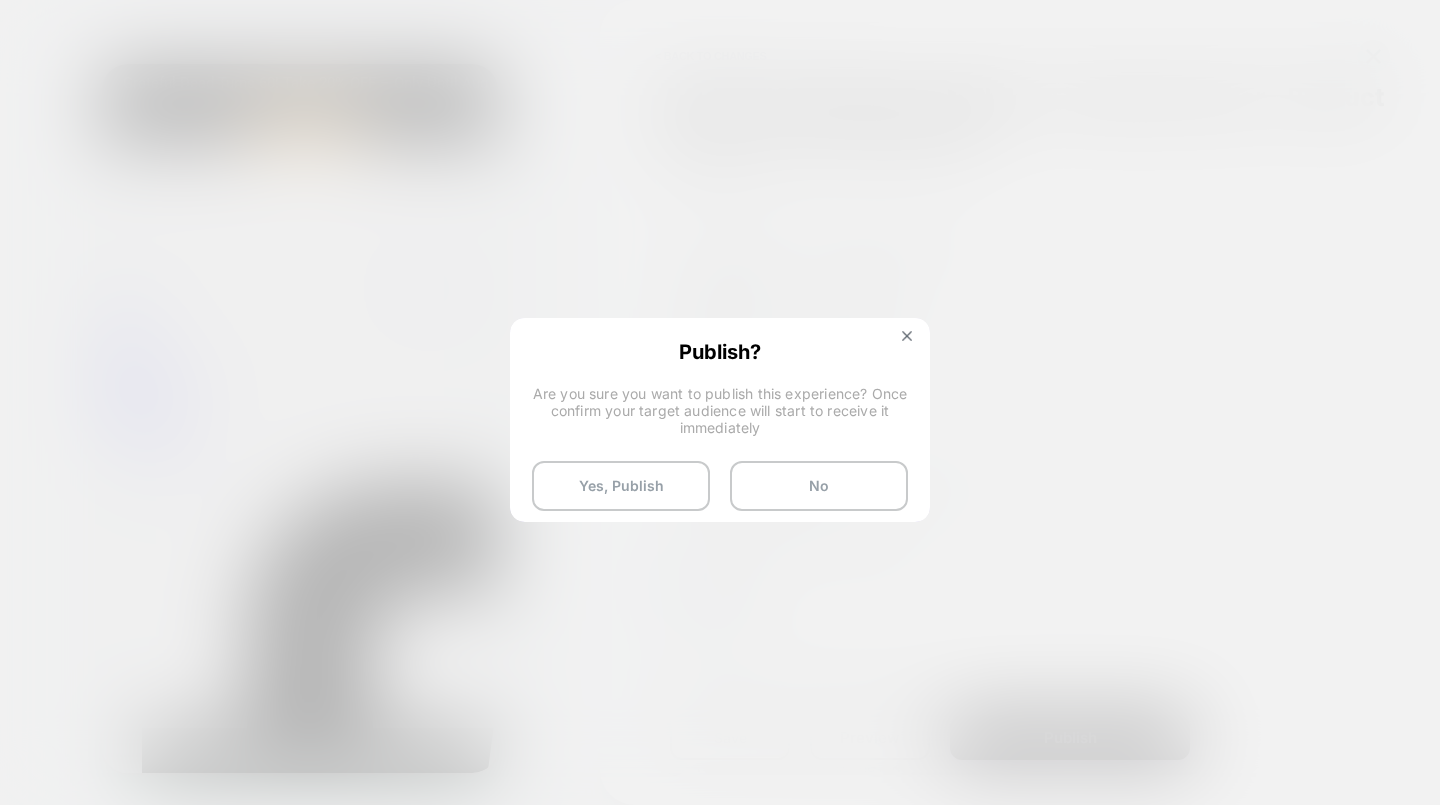 click on "Yes, Publish" at bounding box center (621, 486) 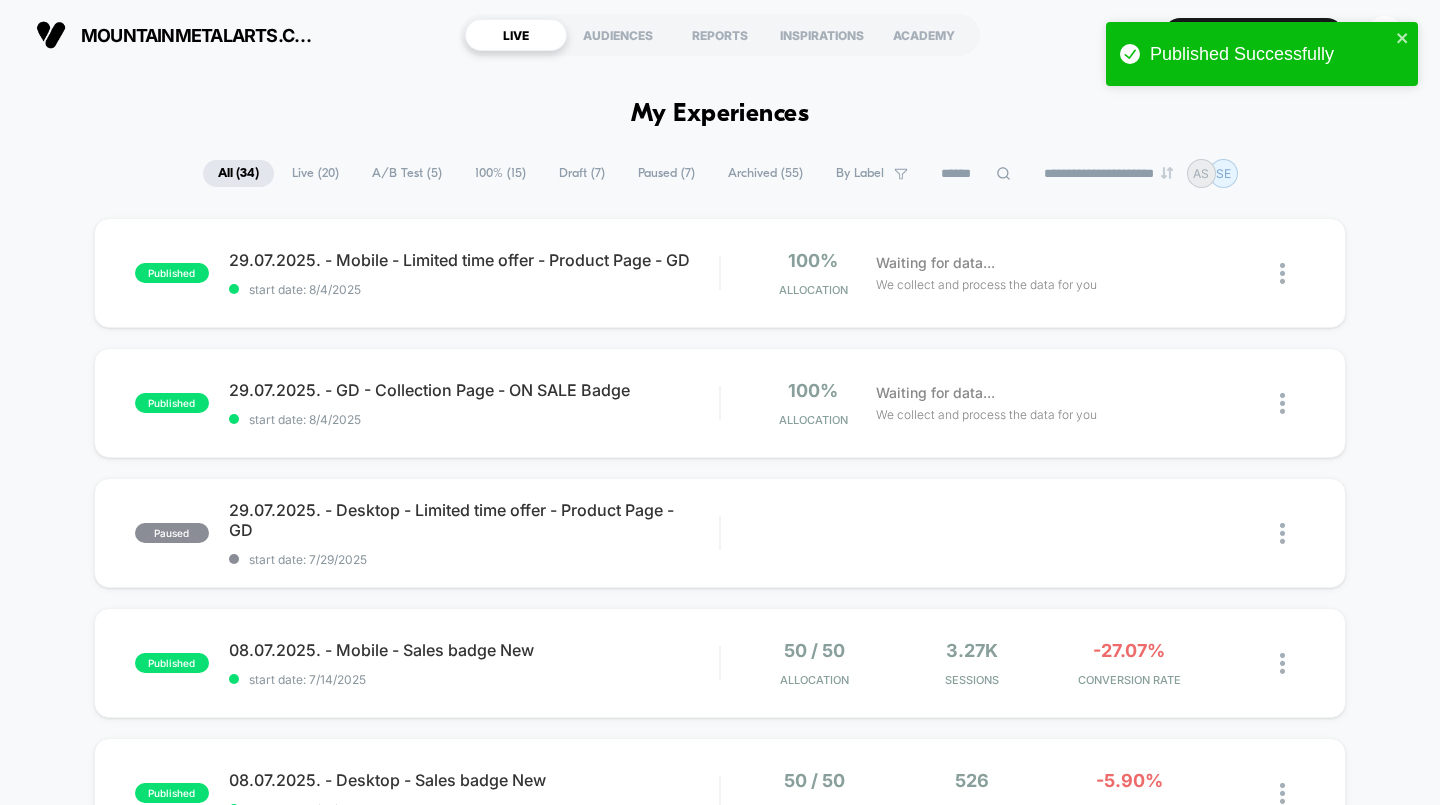 click on "29.07.2025. - Desktop - Limited time offer - Product Page - GD" at bounding box center [474, 520] 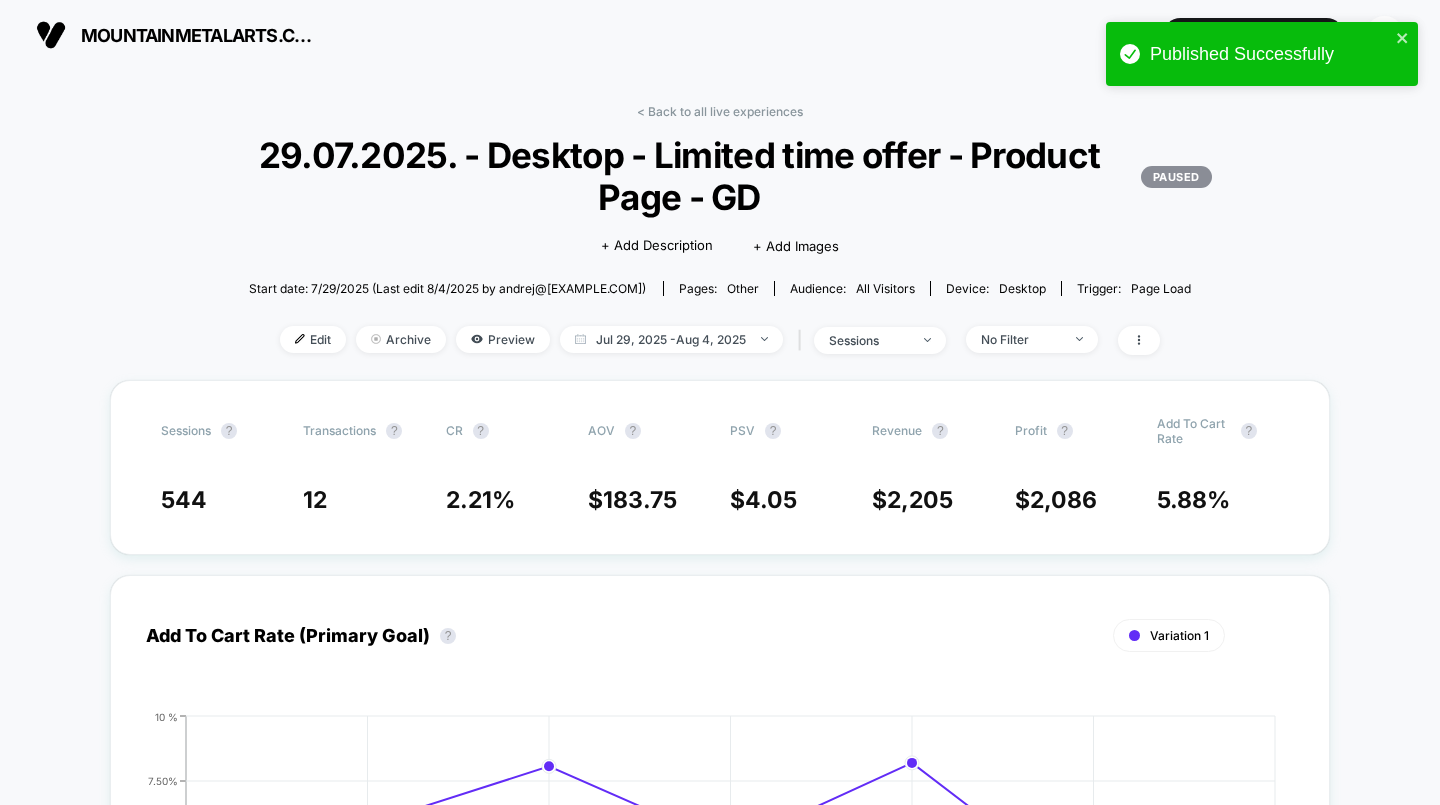 click on "Edit" at bounding box center (313, 339) 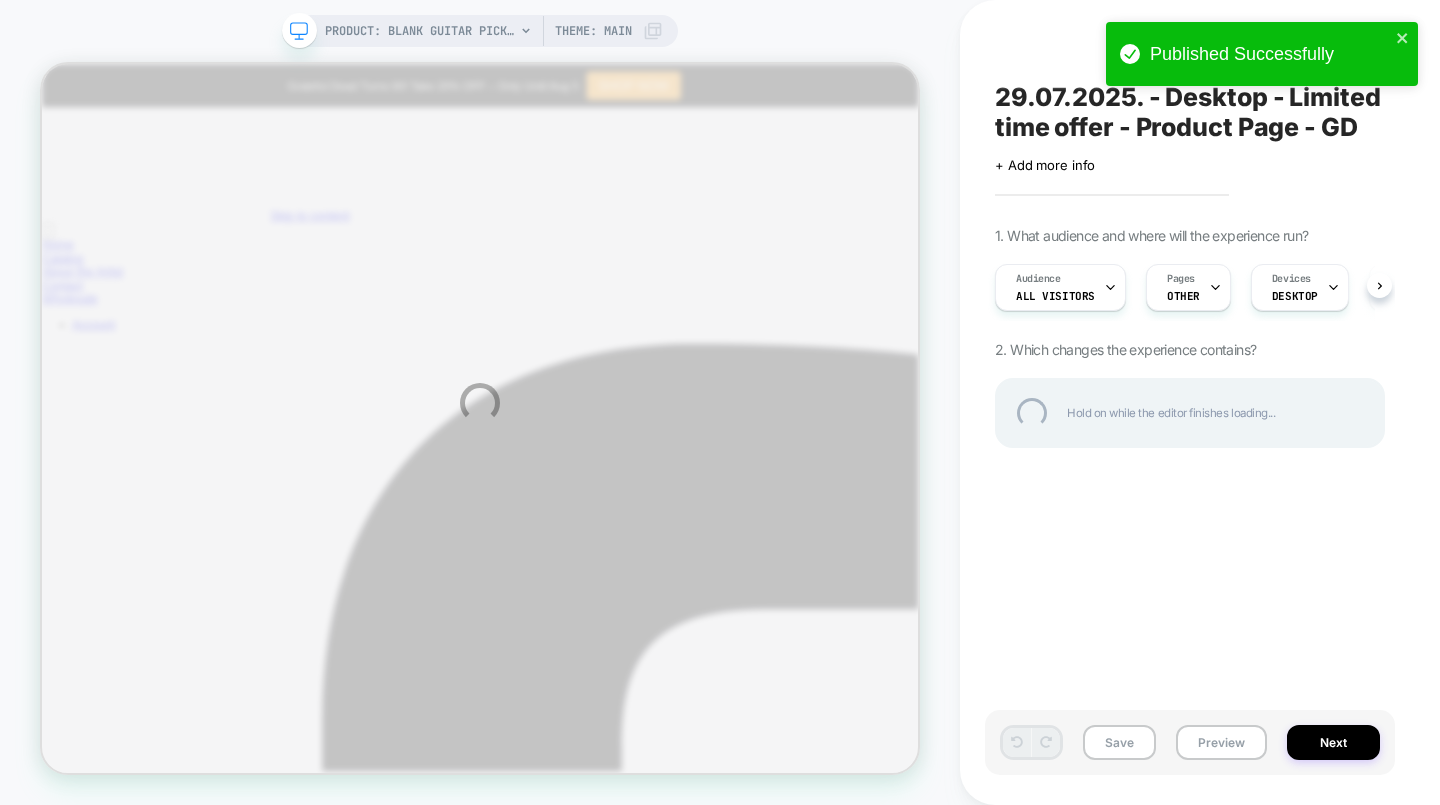 scroll, scrollTop: 0, scrollLeft: 0, axis: both 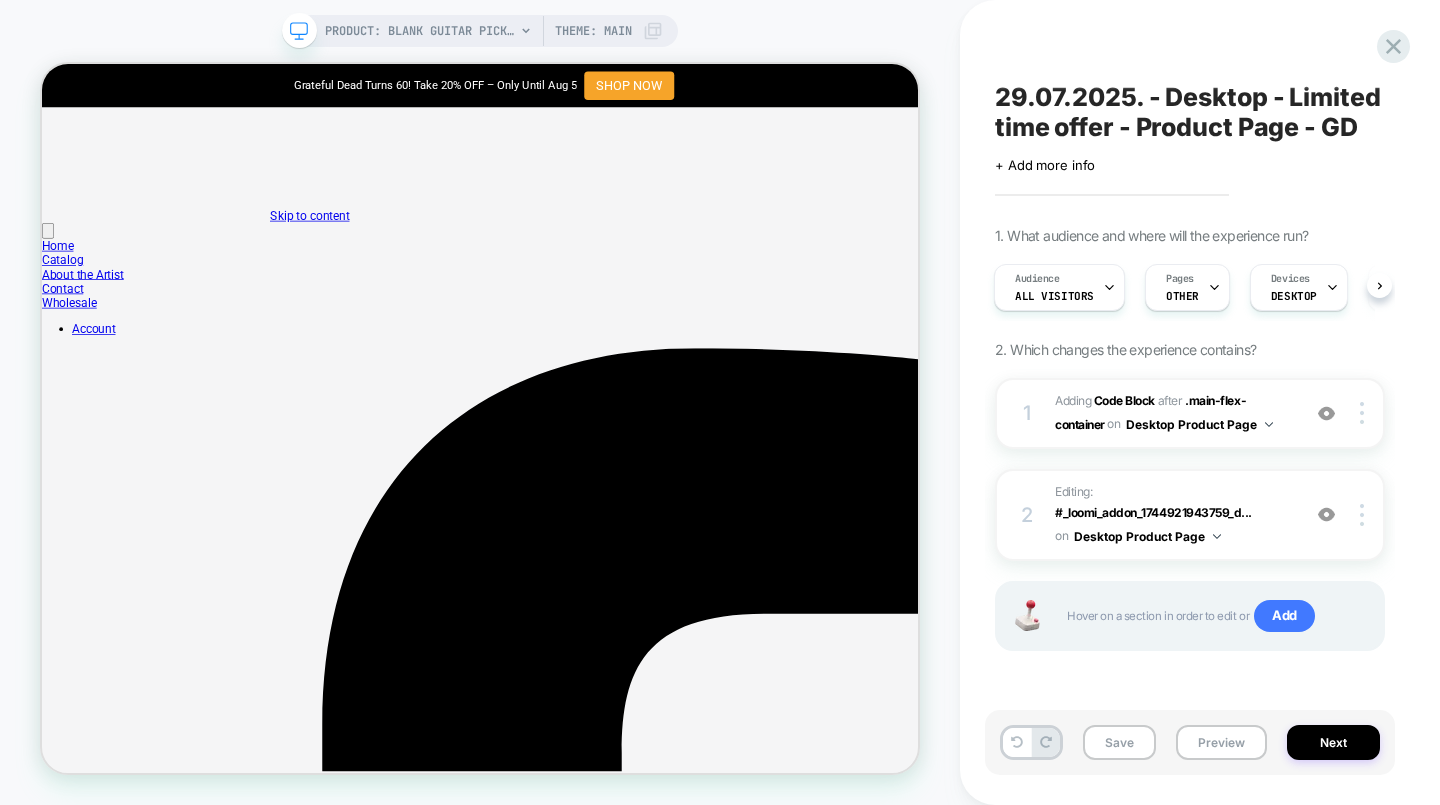 click on "Next" at bounding box center [1333, 742] 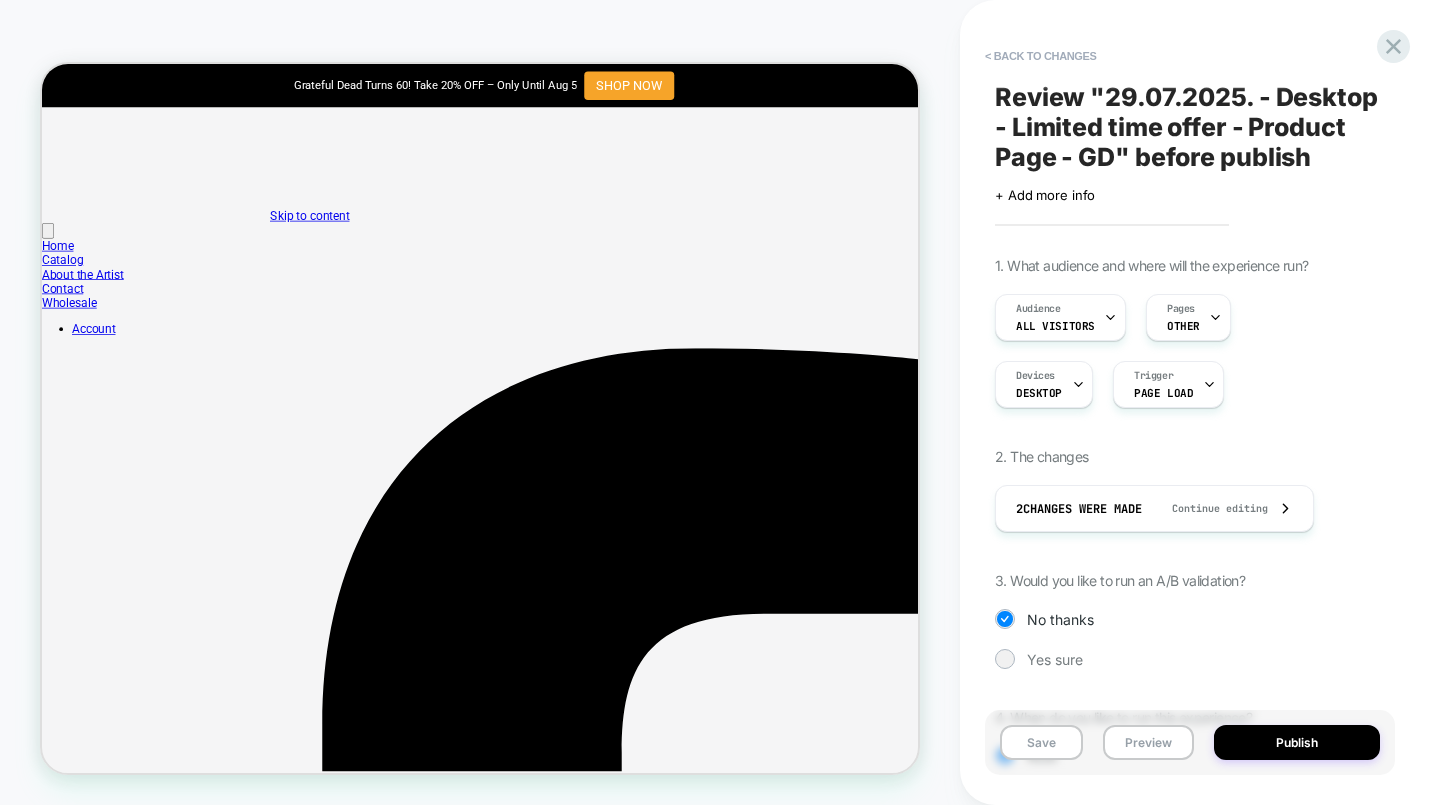 click on "Publish" at bounding box center (1297, 742) 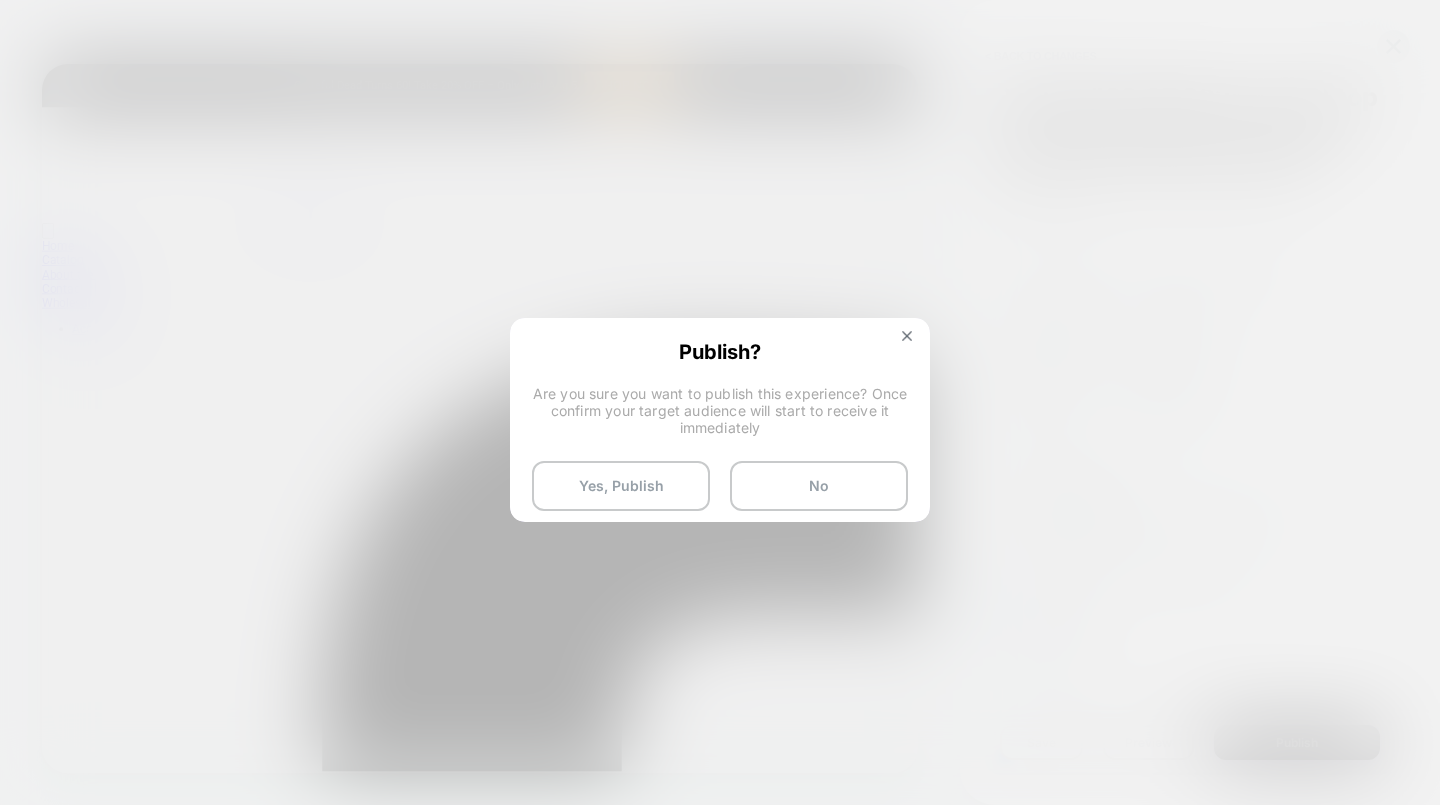 click on "Yes, Publish" at bounding box center (621, 486) 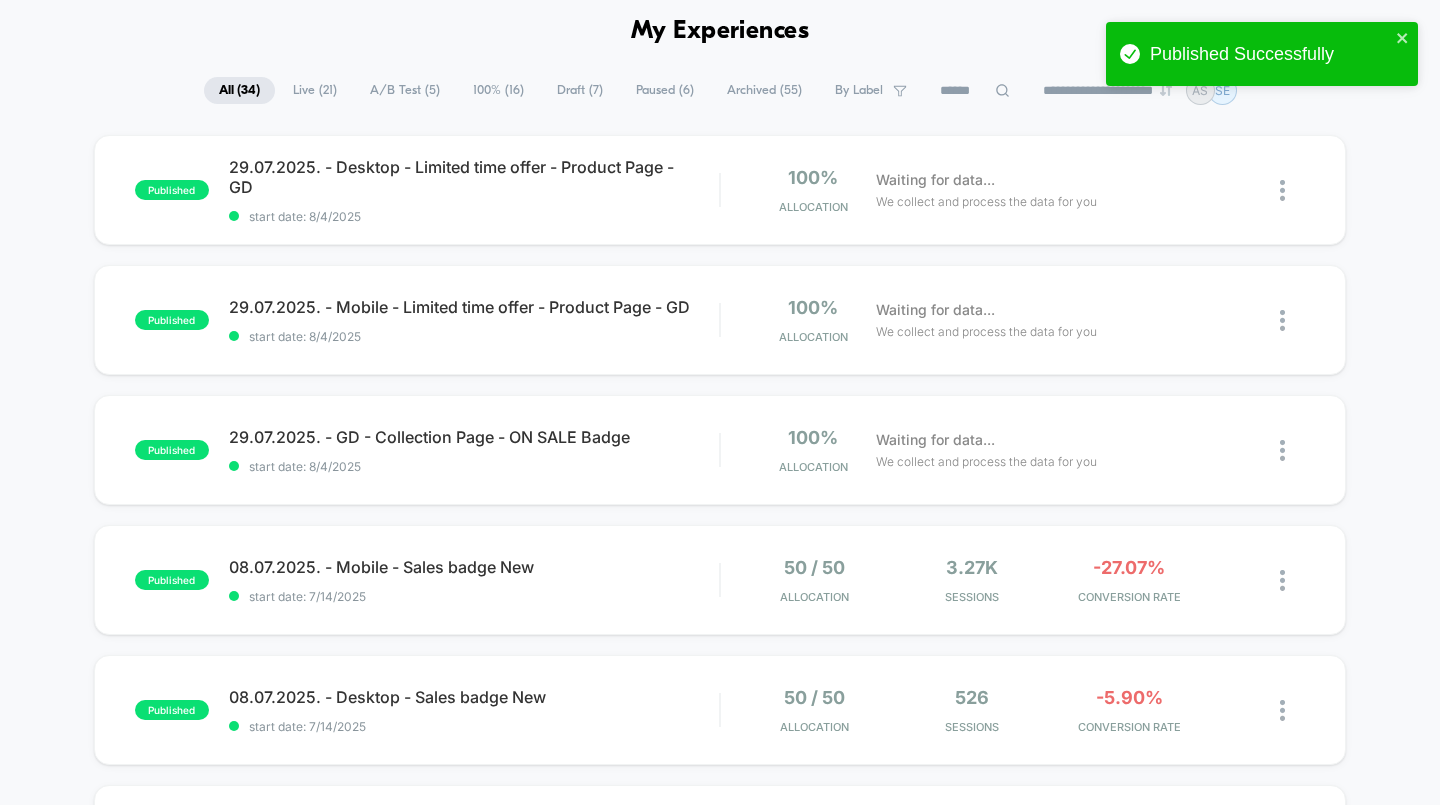 scroll, scrollTop: 0, scrollLeft: 0, axis: both 